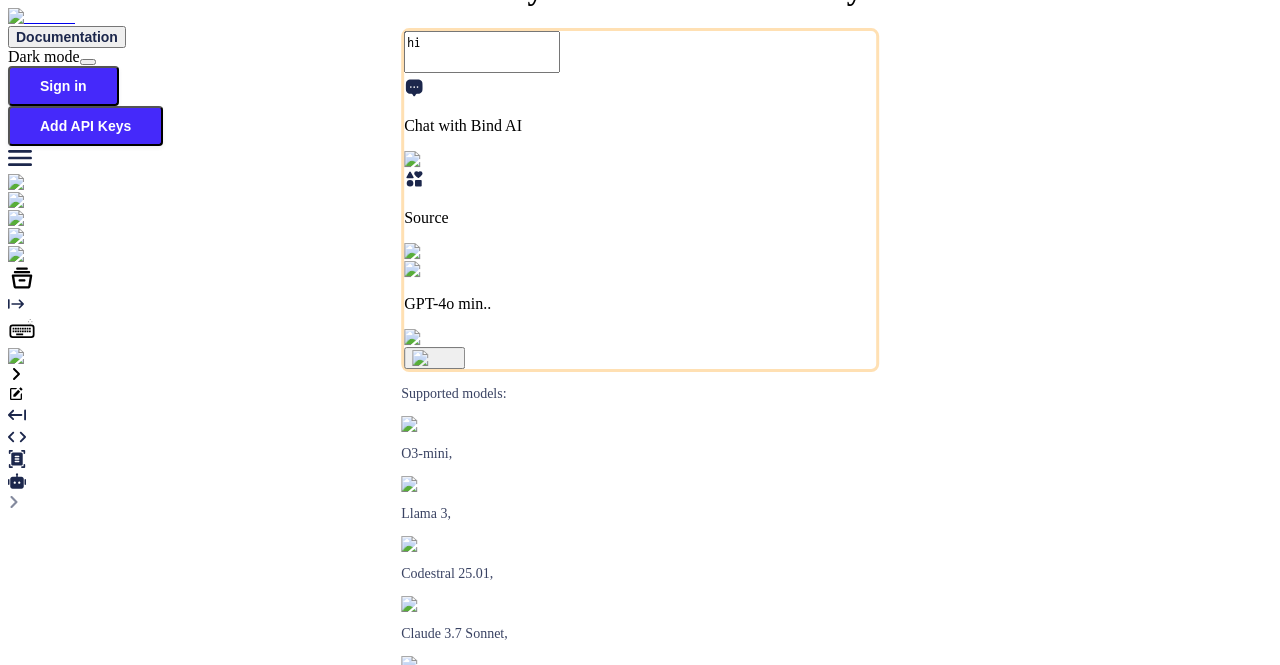 scroll, scrollTop: 0, scrollLeft: 0, axis: both 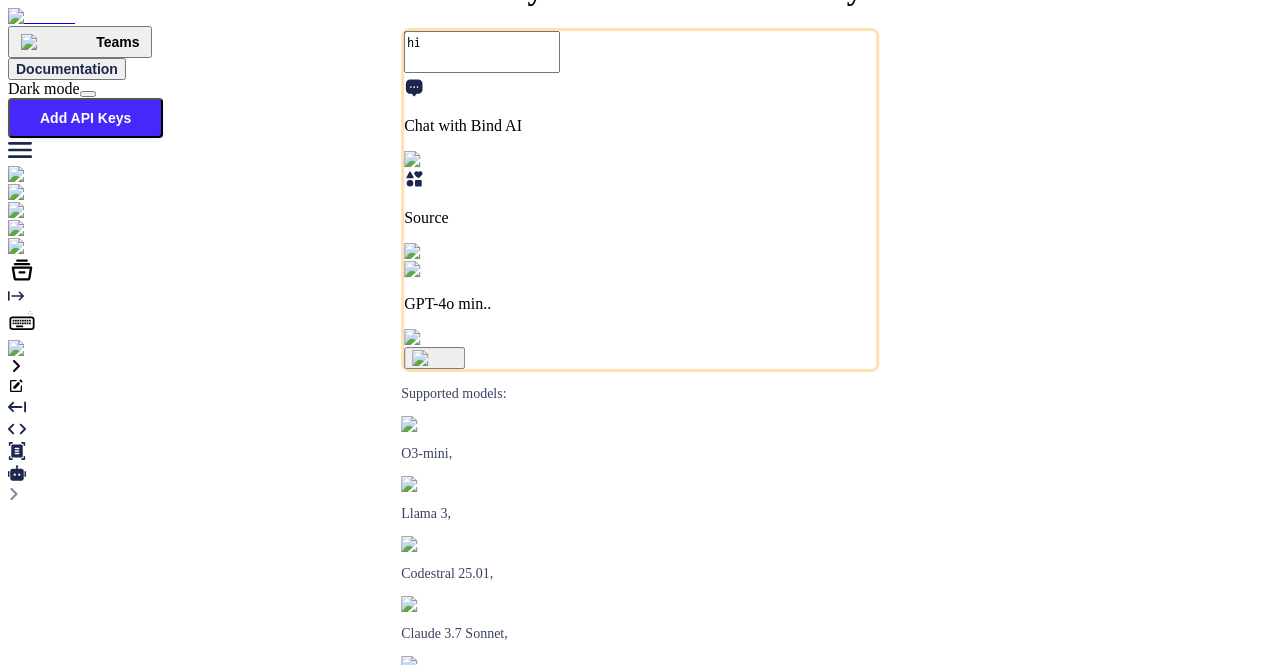 type on "x" 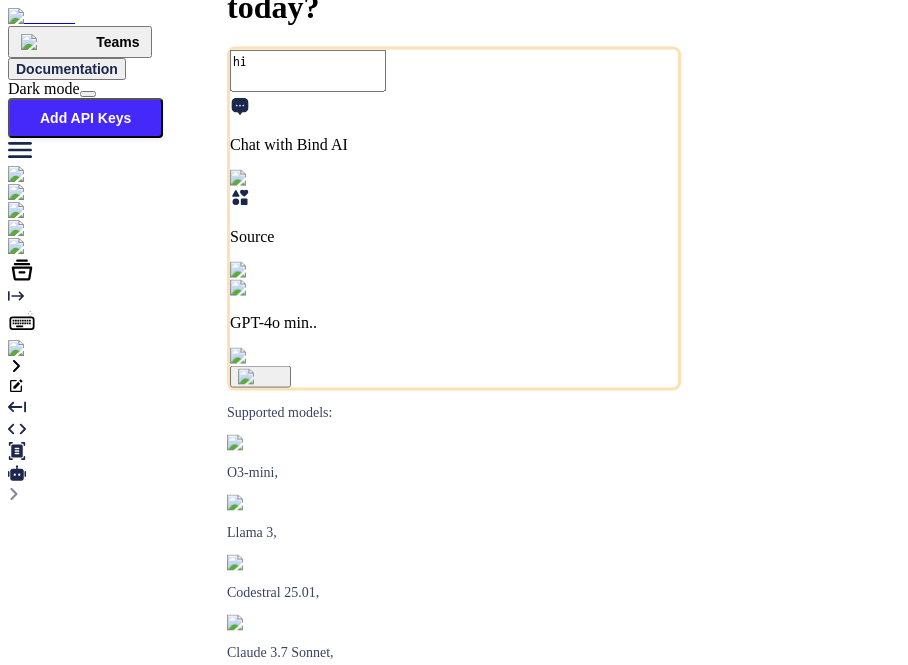 scroll, scrollTop: 0, scrollLeft: 0, axis: both 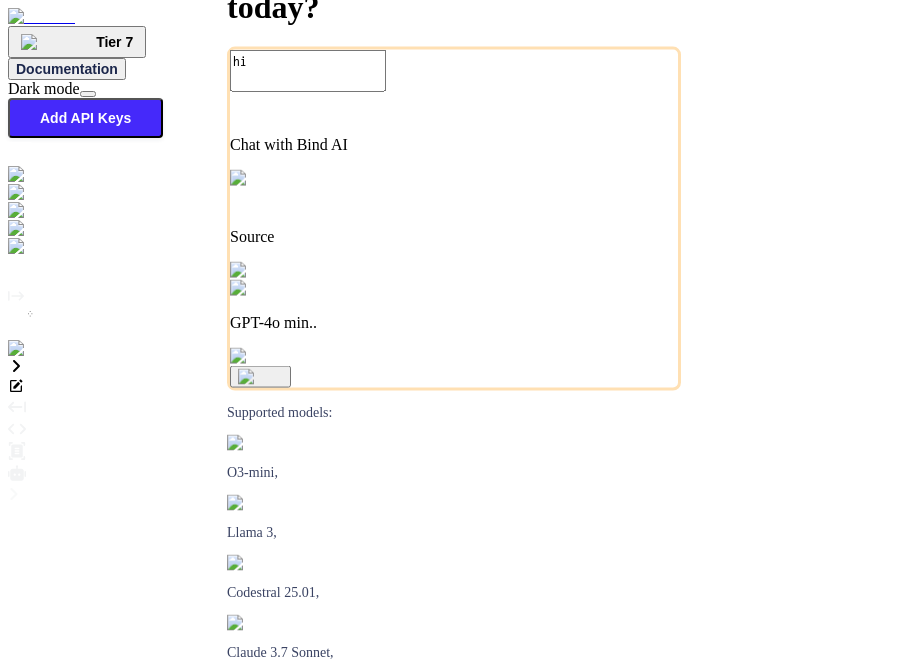 type on "x" 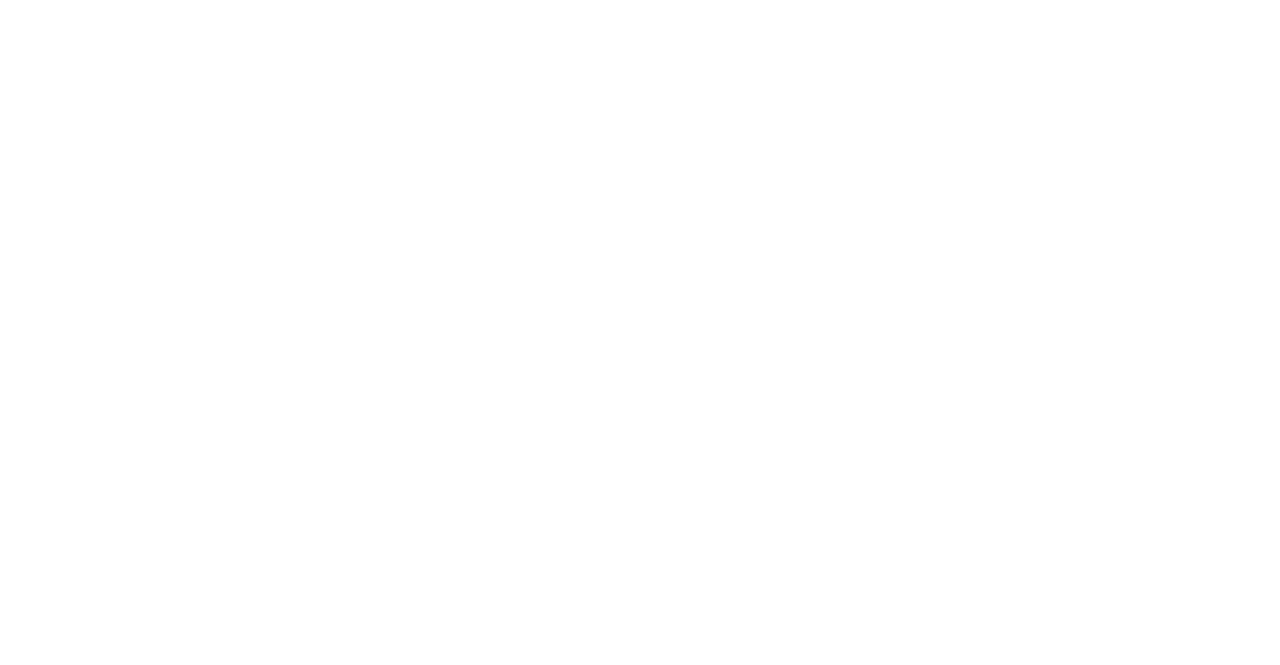 scroll, scrollTop: 0, scrollLeft: 0, axis: both 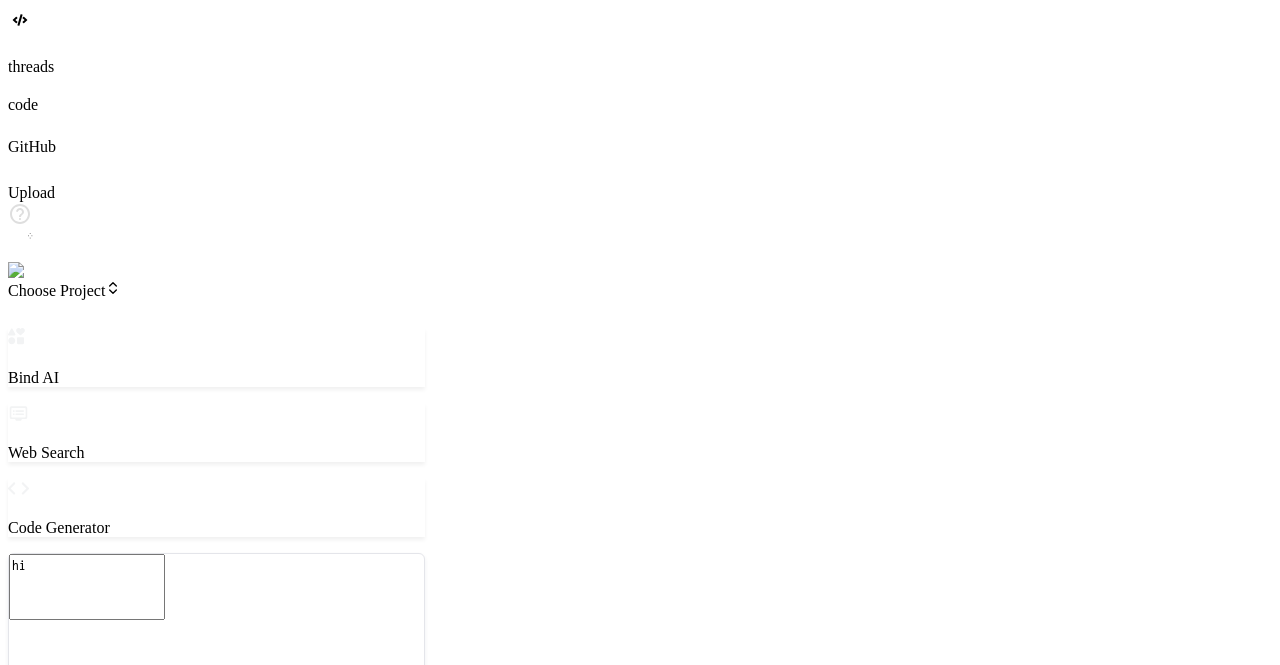 click at bounding box center (35, 271) 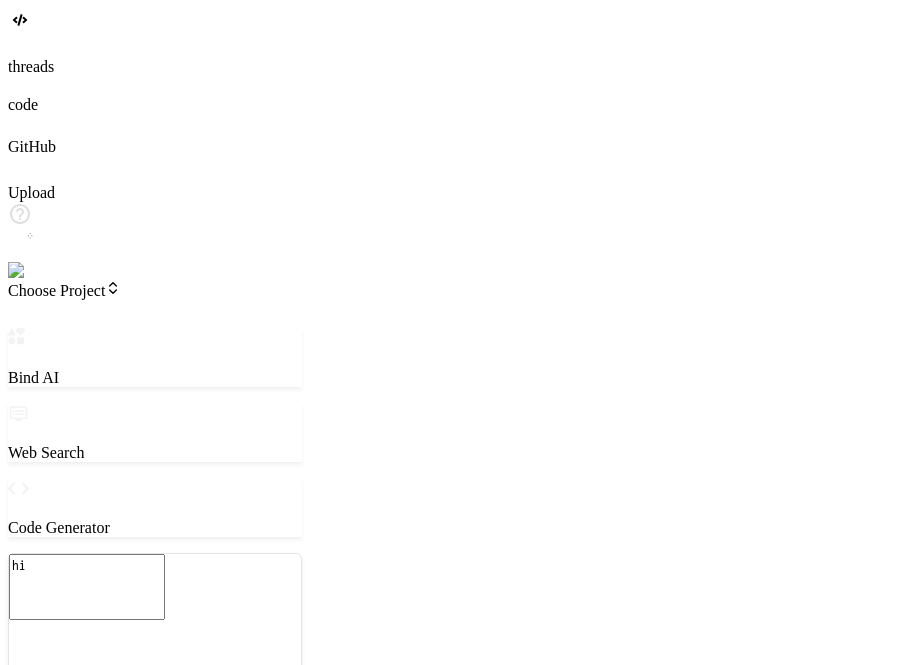 click on "hi" at bounding box center (87, 587) 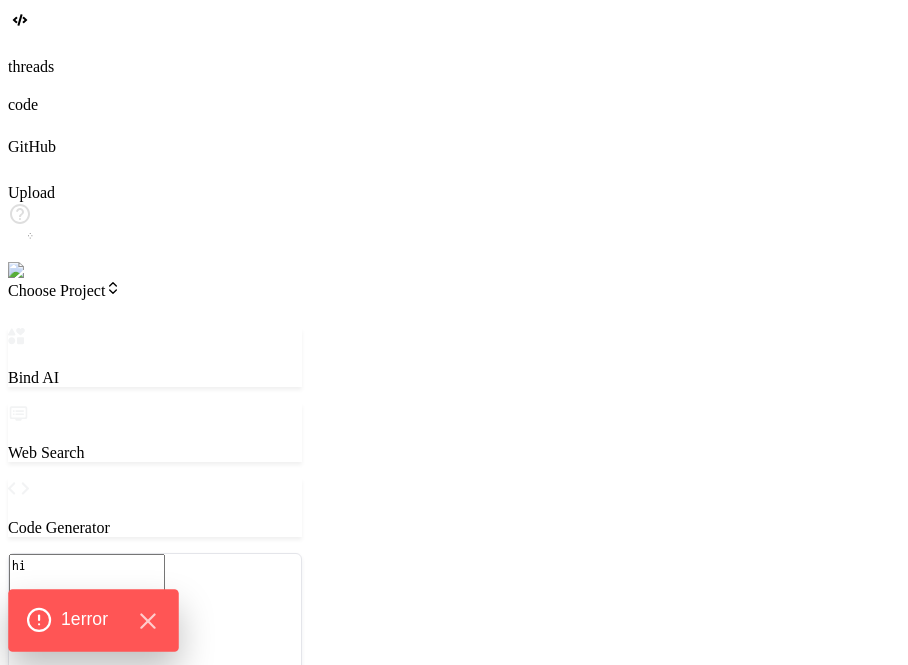 click on "1  error" 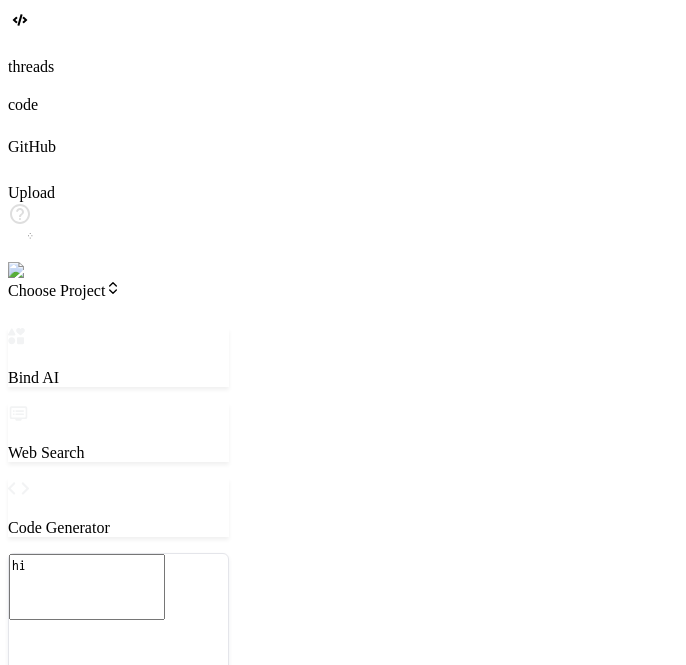 type on "x" 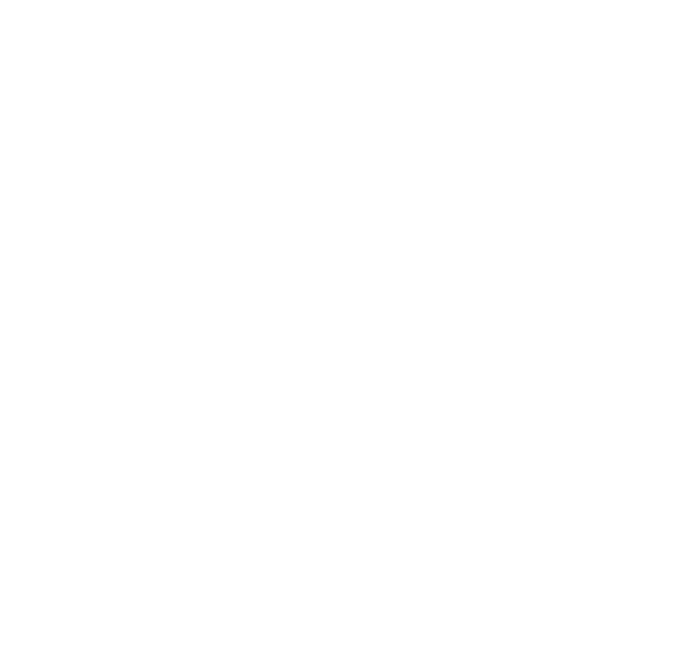 scroll, scrollTop: 0, scrollLeft: 0, axis: both 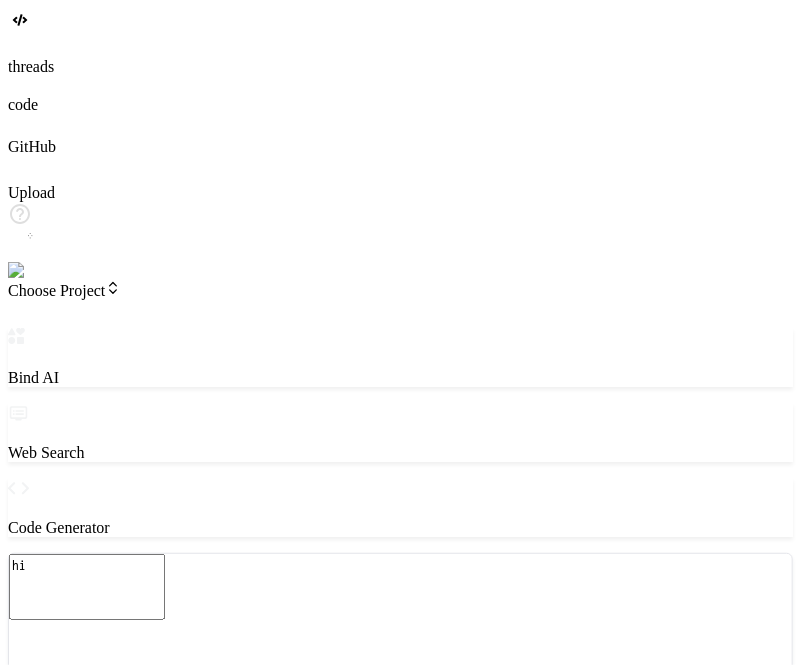 click at bounding box center (40, 271) 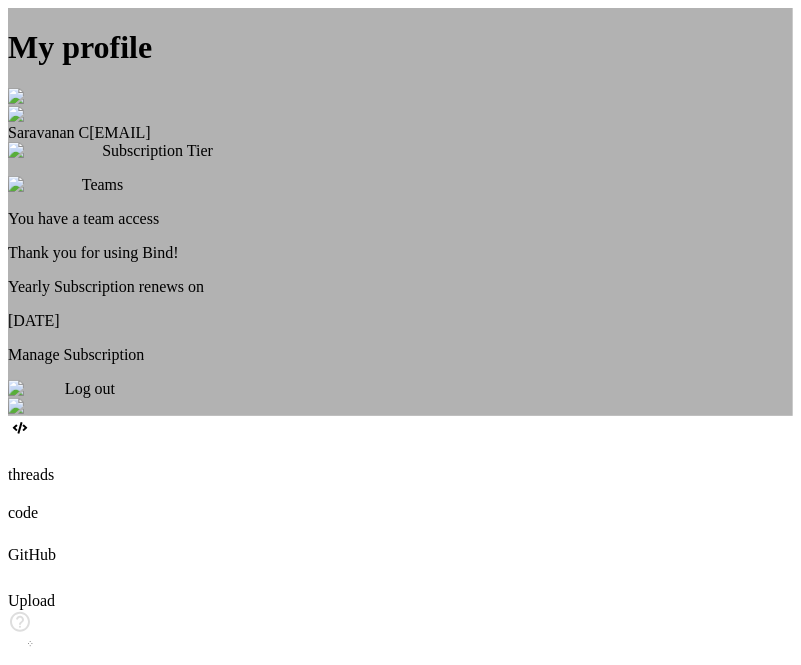 click on "Log out" at bounding box center [400, 389] 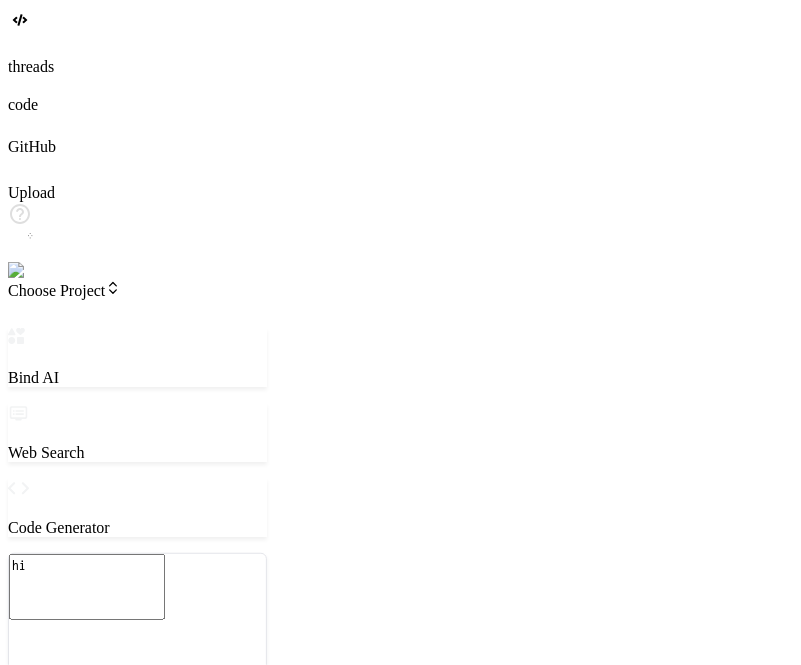scroll, scrollTop: 18, scrollLeft: 0, axis: vertical 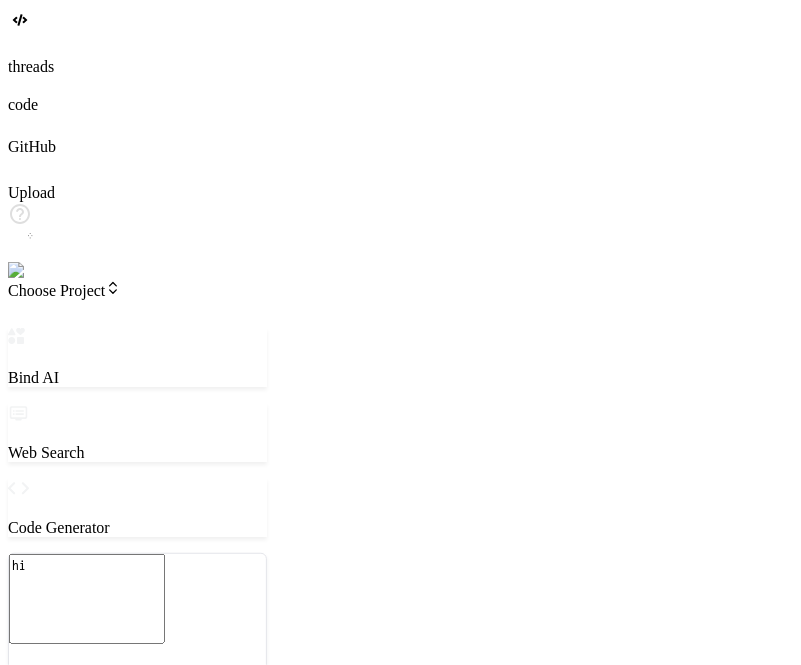 click at bounding box center [27, 949] 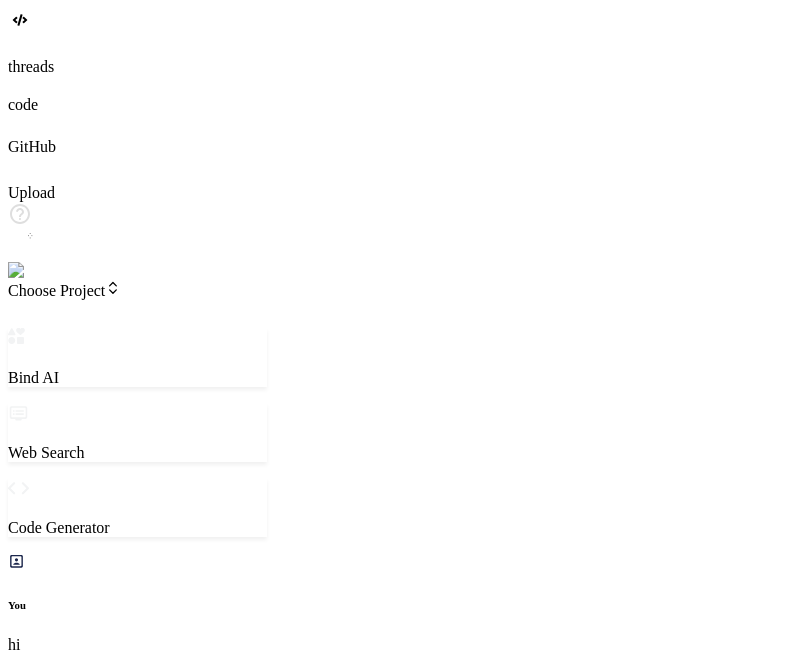 type 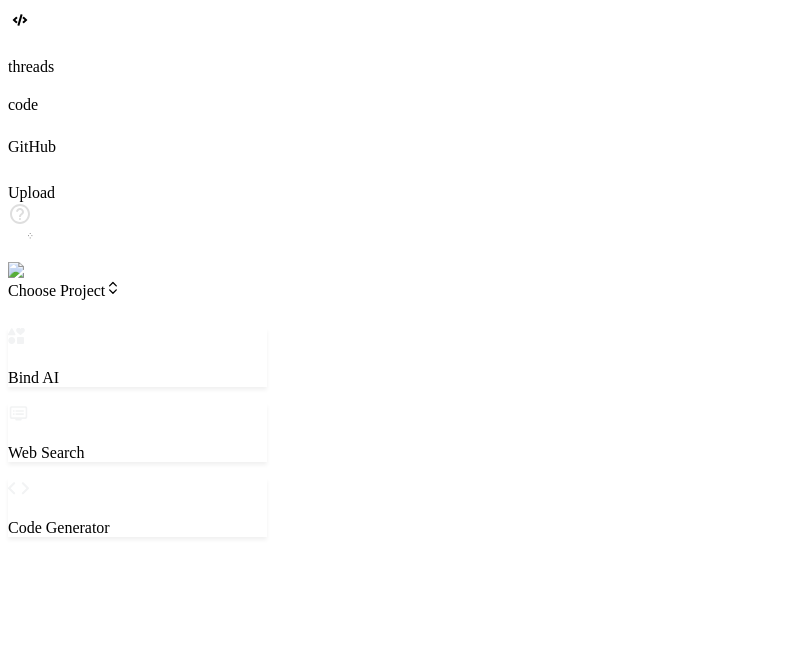 type on "x" 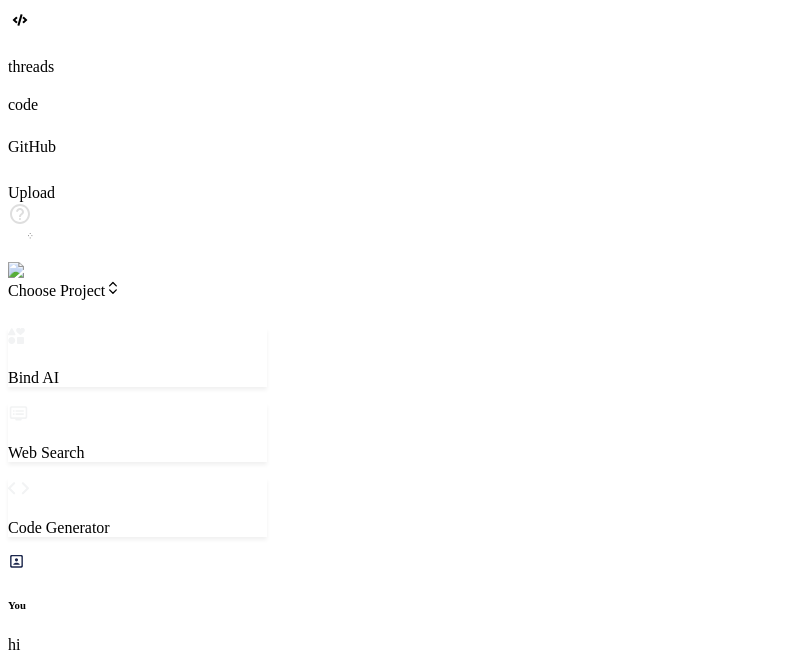 type on "hi" 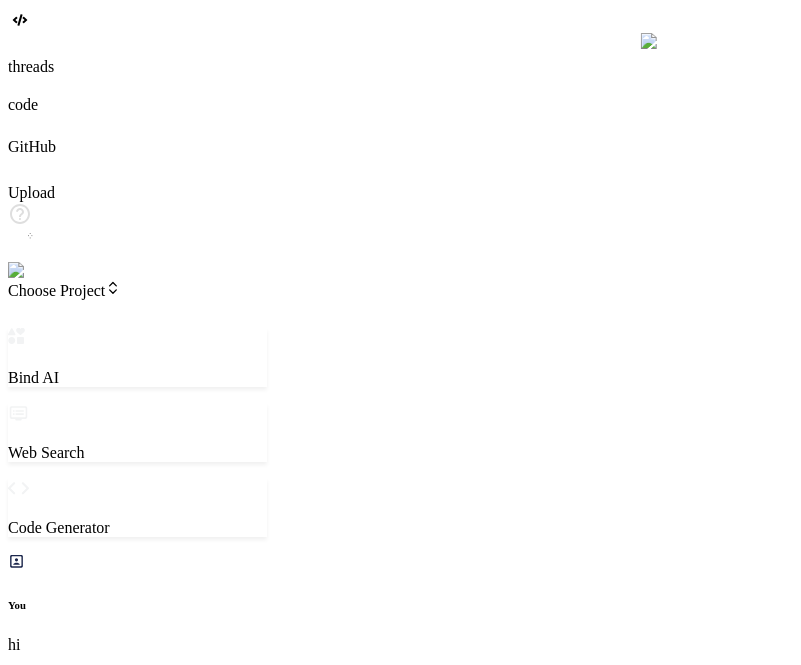scroll, scrollTop: 303, scrollLeft: 0, axis: vertical 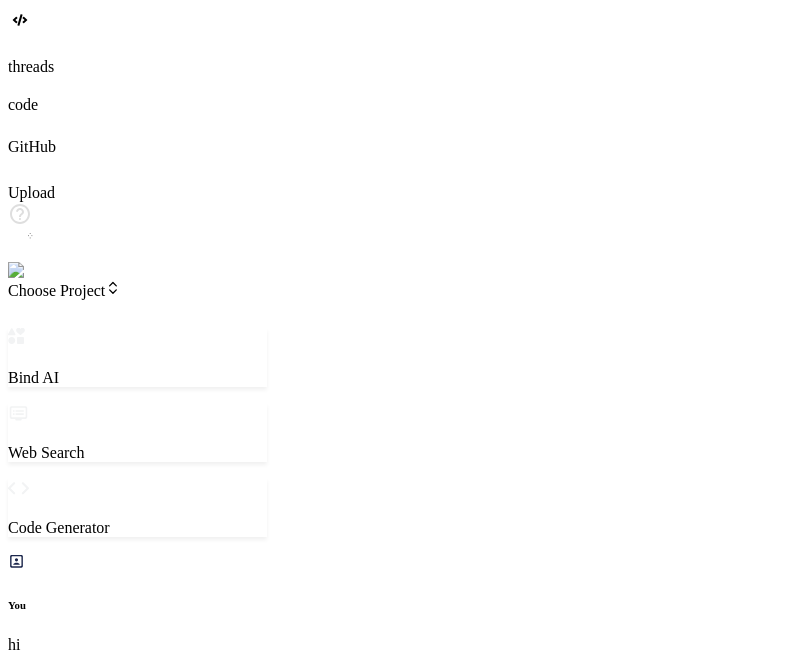click at bounding box center (87, 1649) 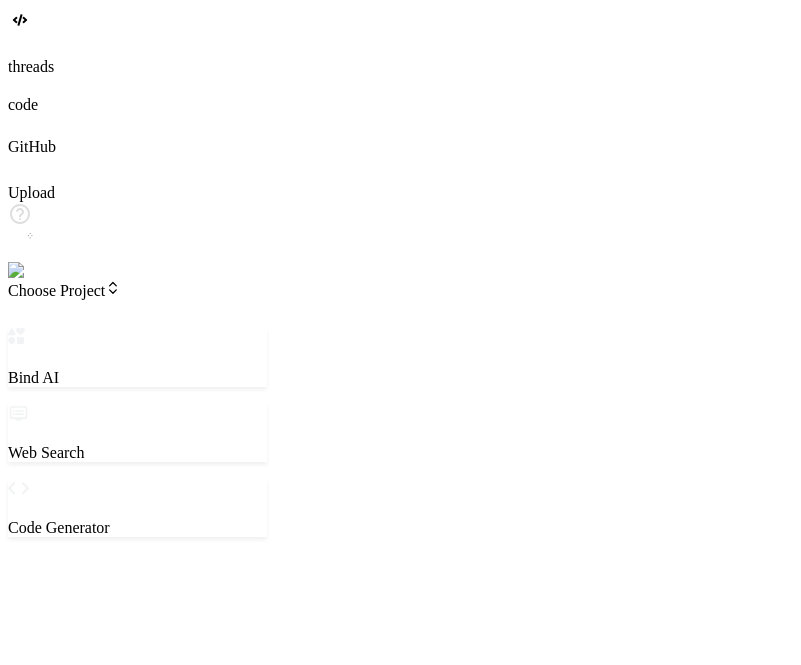 type on "x" 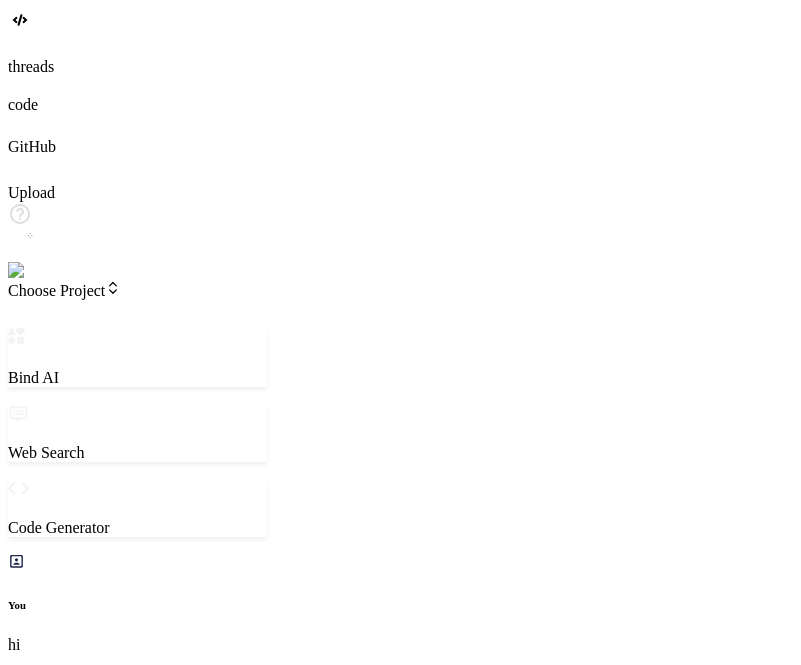scroll, scrollTop: 686, scrollLeft: 0, axis: vertical 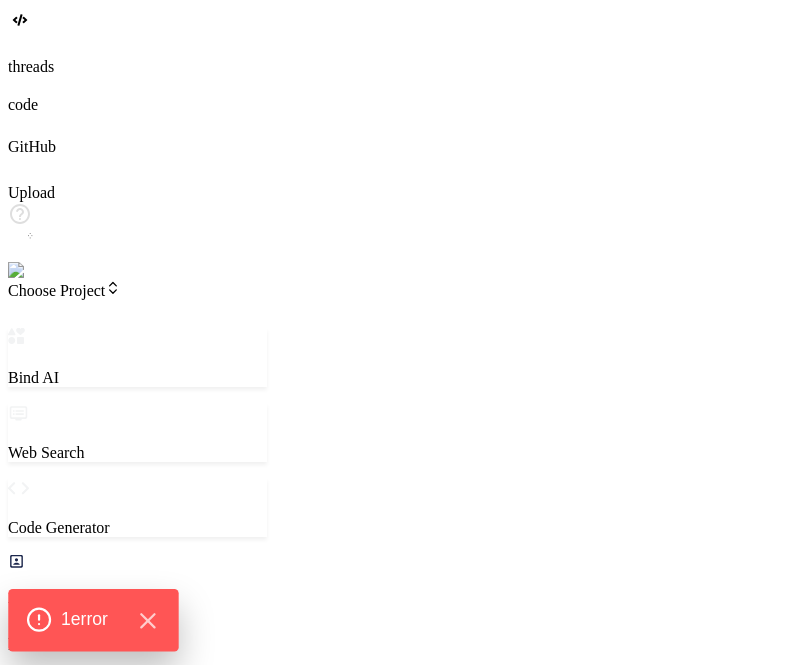 click on "1  error" 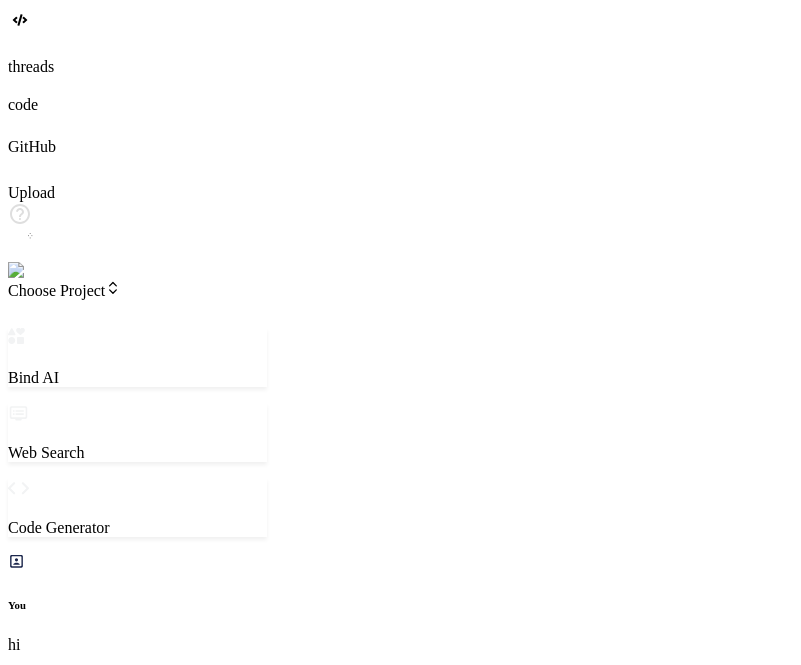 scroll, scrollTop: 659, scrollLeft: 0, axis: vertical 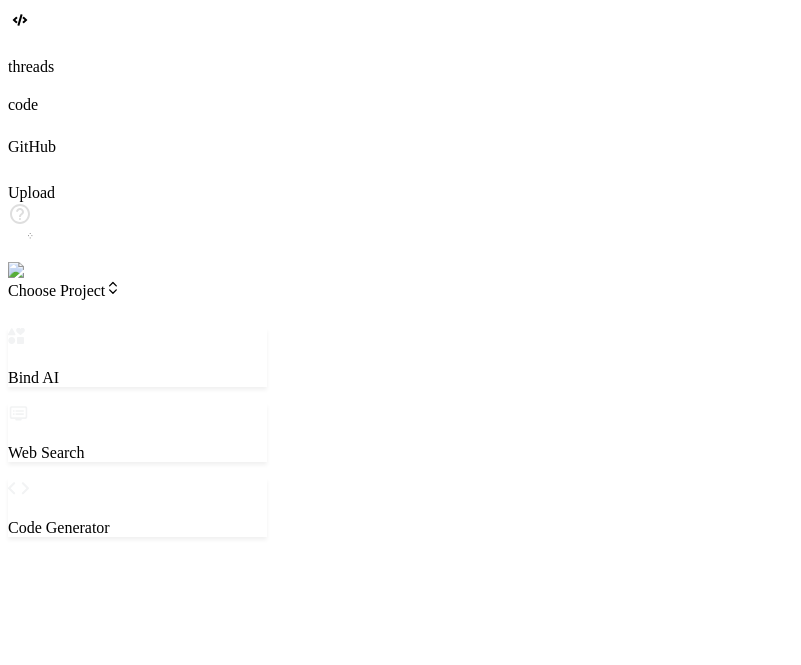 click on "Agent Mode. When this toggle is activated, AI automatically makes decisions, reasons, creates files, and runs terminal commands. Almost full autopilot." at bounding box center (137, 1095) 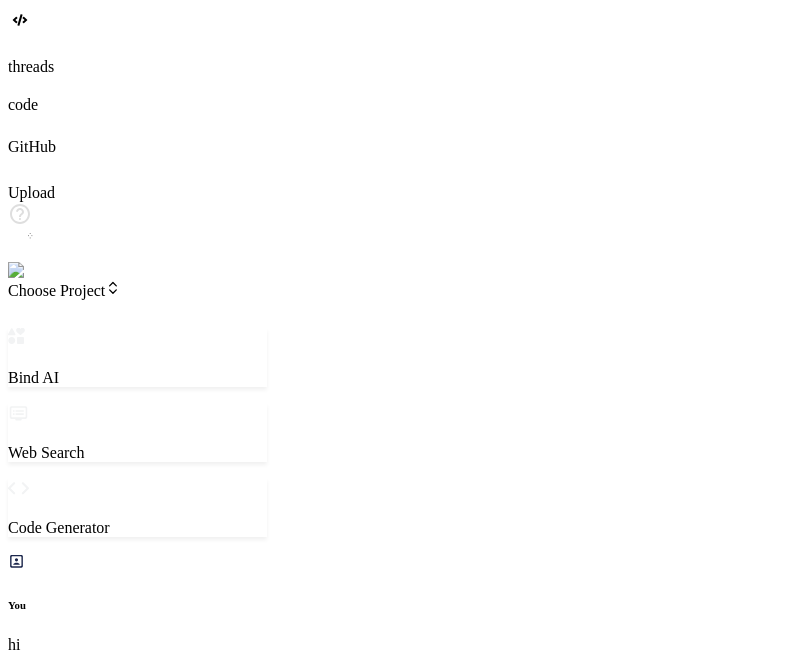 click on "hi" at bounding box center (87, 1637) 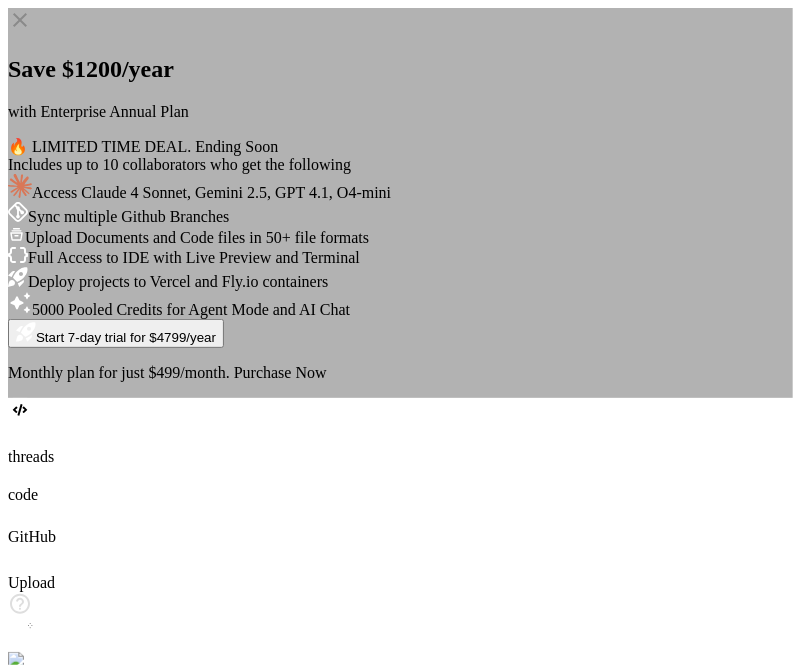click 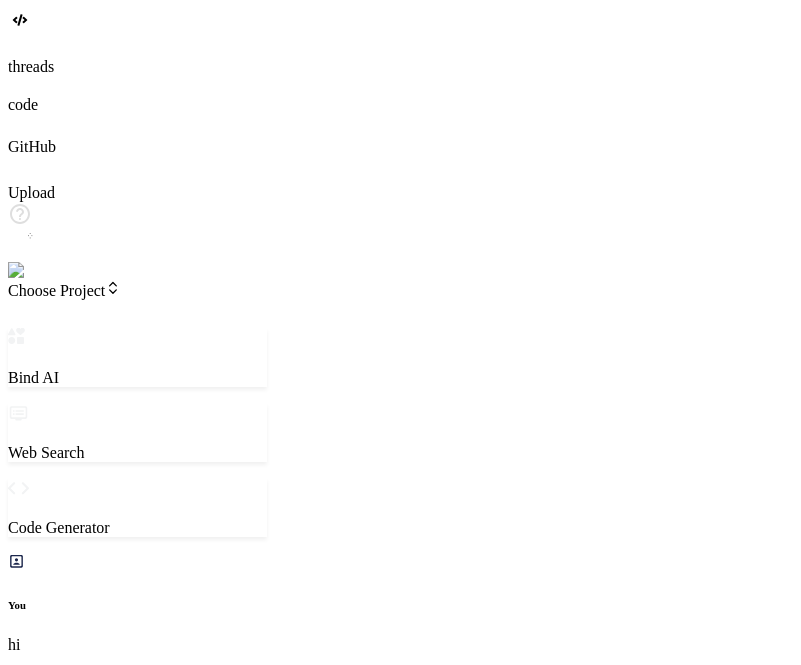 click on "hi" at bounding box center (87, 3454) 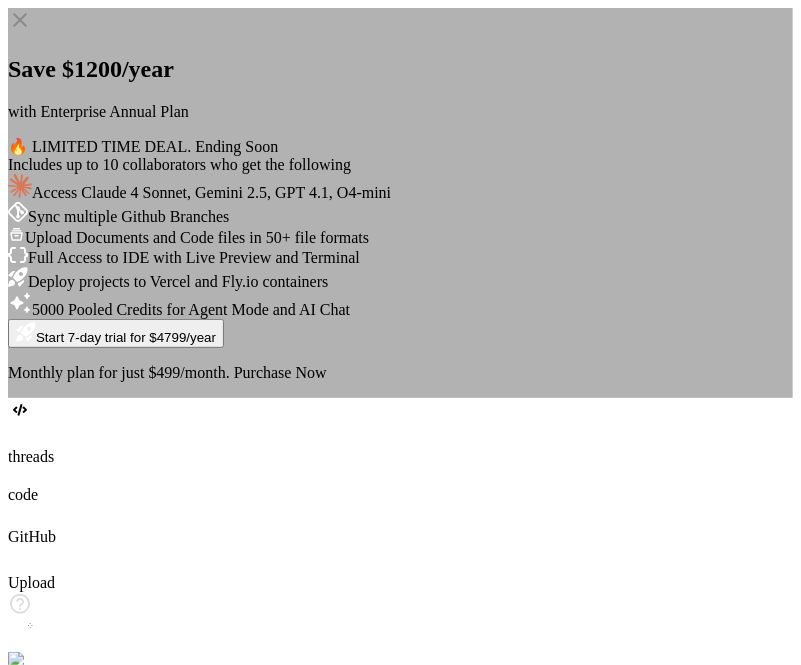 click 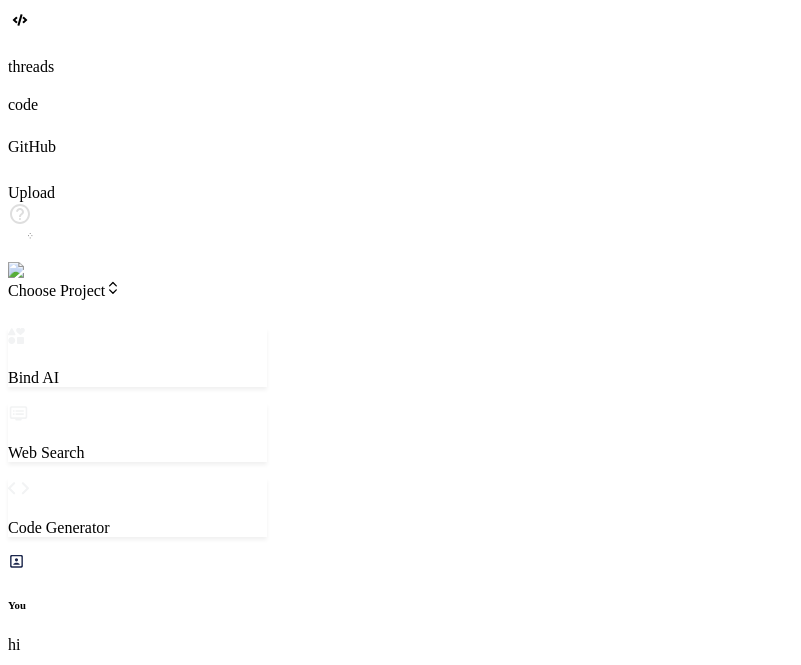 scroll, scrollTop: 2460, scrollLeft: 0, axis: vertical 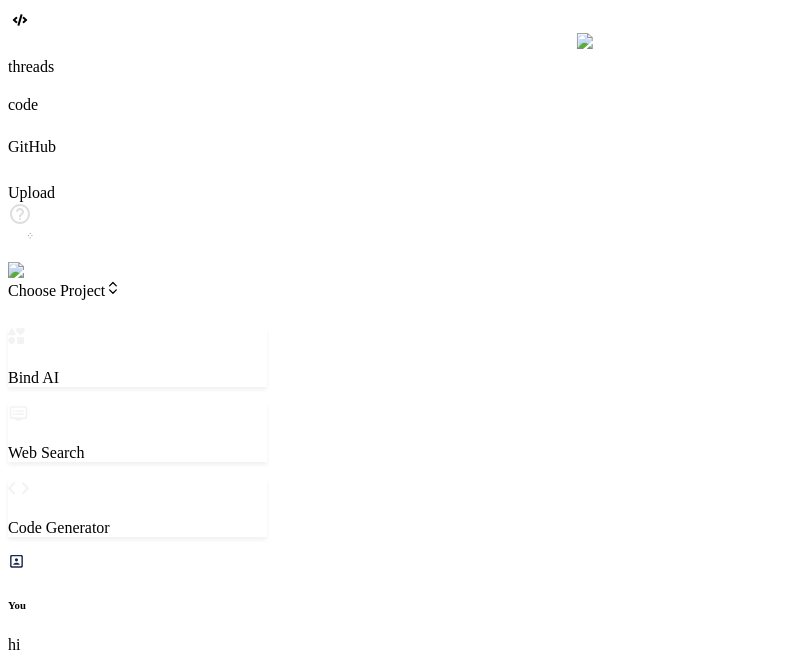 click on "Choose Project" at bounding box center [64, 290] 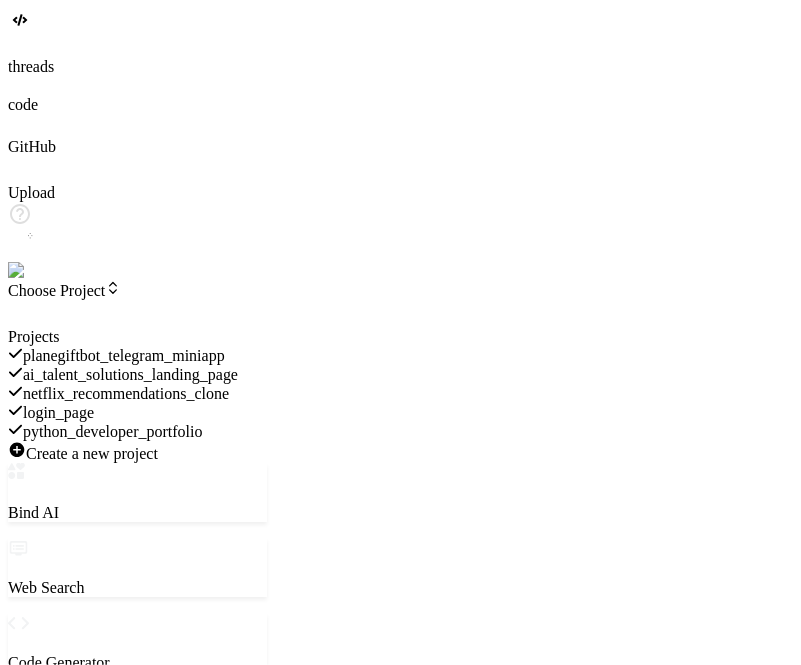 click on "login_page" at bounding box center [58, 412] 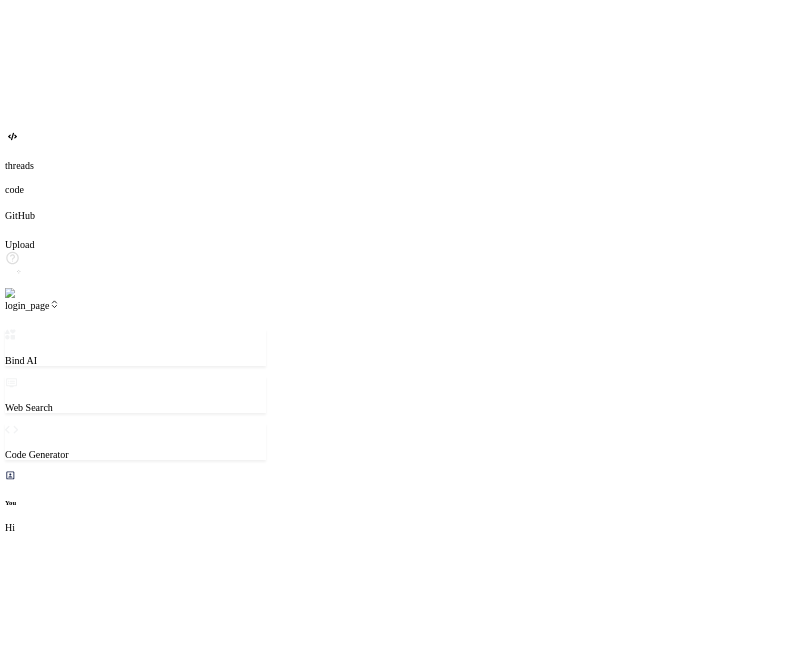scroll, scrollTop: 762, scrollLeft: 0, axis: vertical 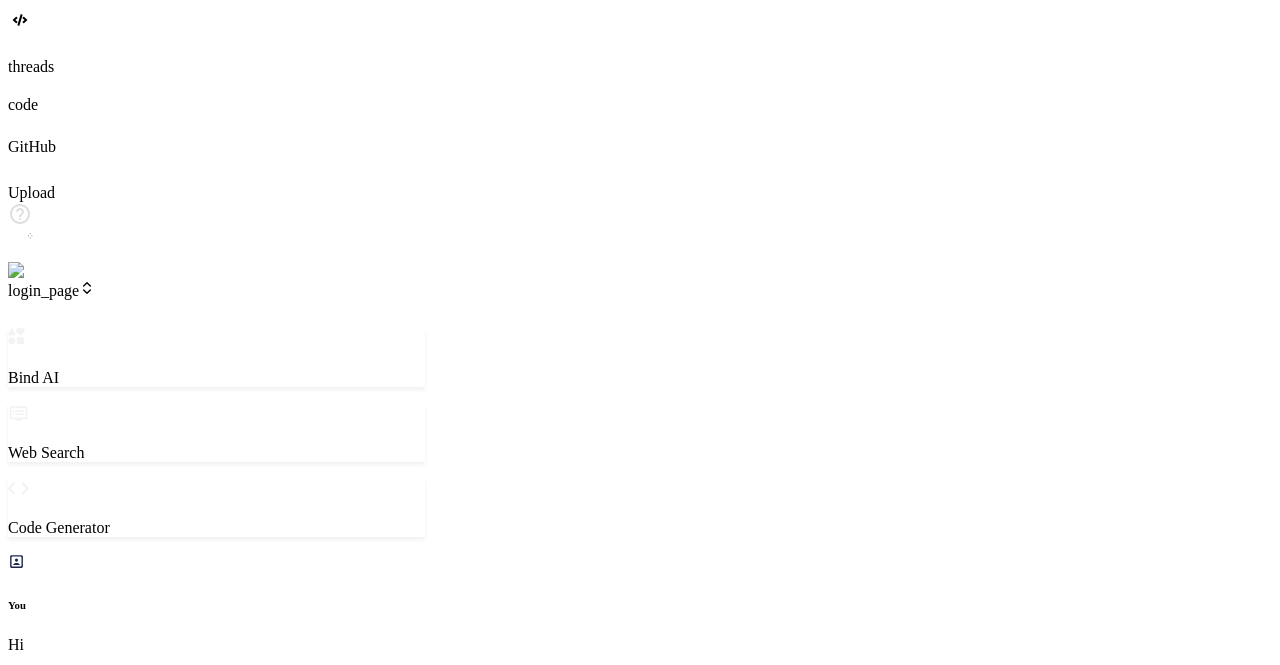 click on "Download" at bounding box center [45, 1093] 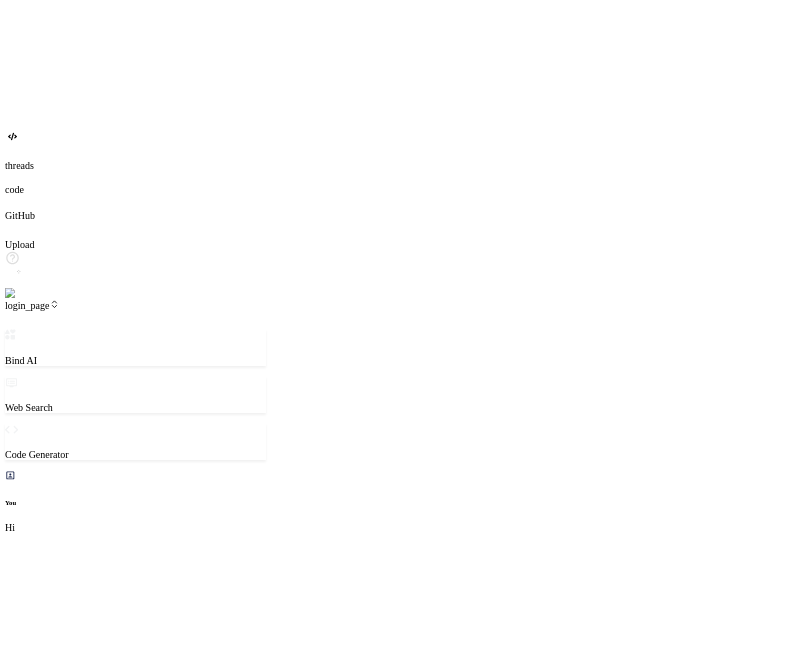 scroll, scrollTop: 829, scrollLeft: 0, axis: vertical 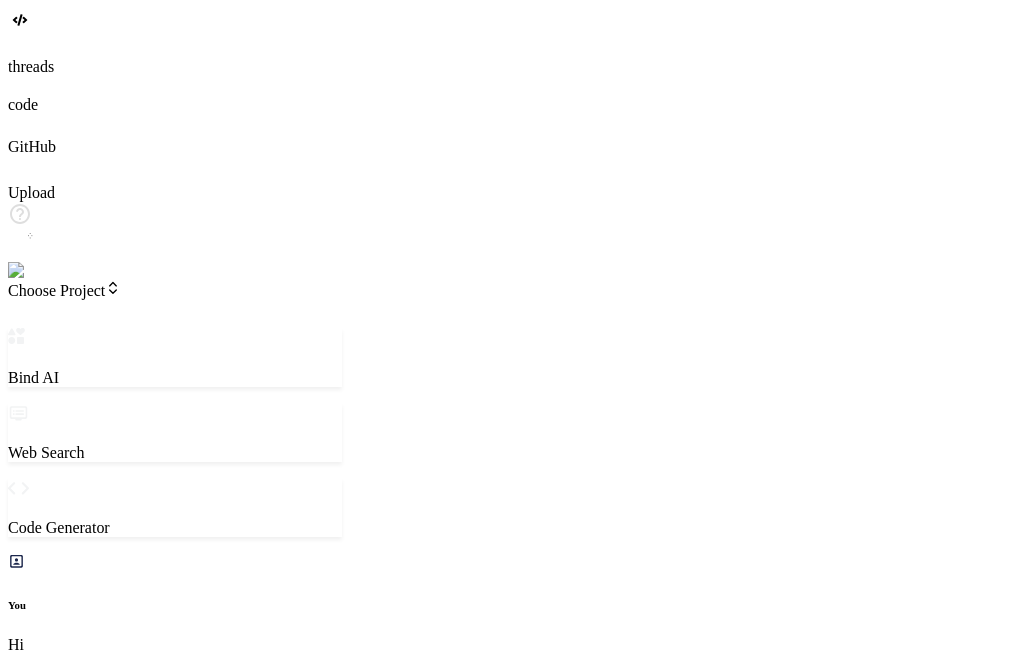 click on "Download" at bounding box center [45, 1111] 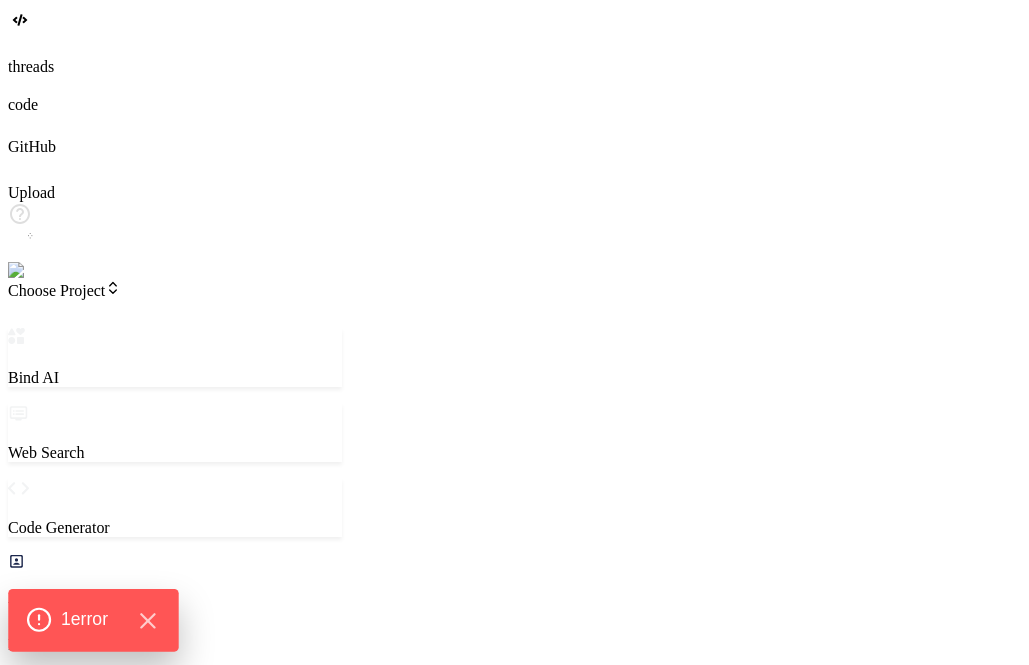 click on "1  error" 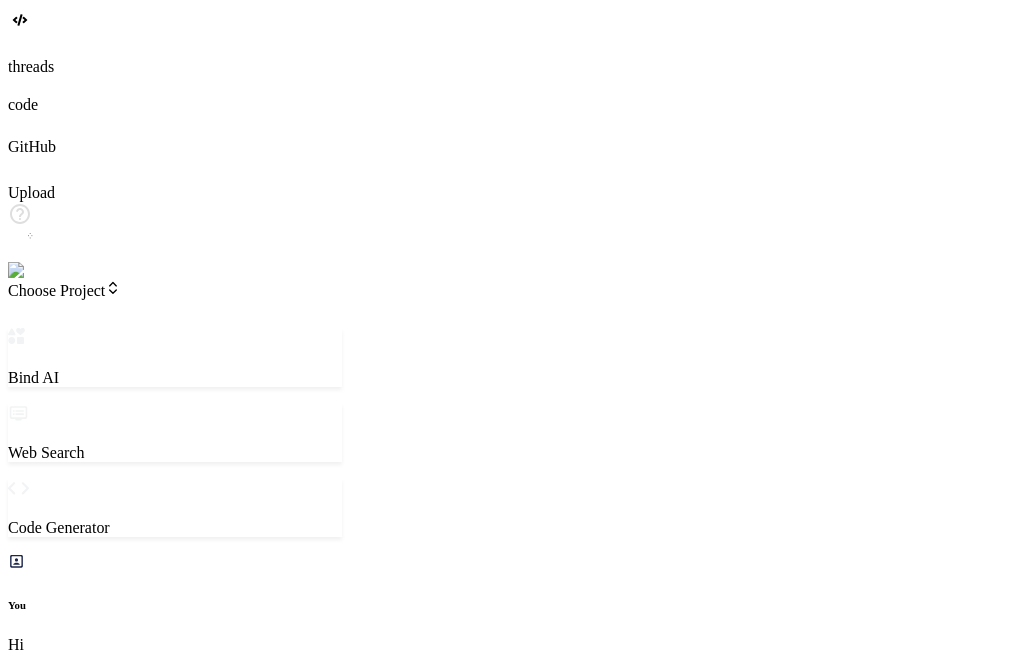 scroll, scrollTop: 1480, scrollLeft: 0, axis: vertical 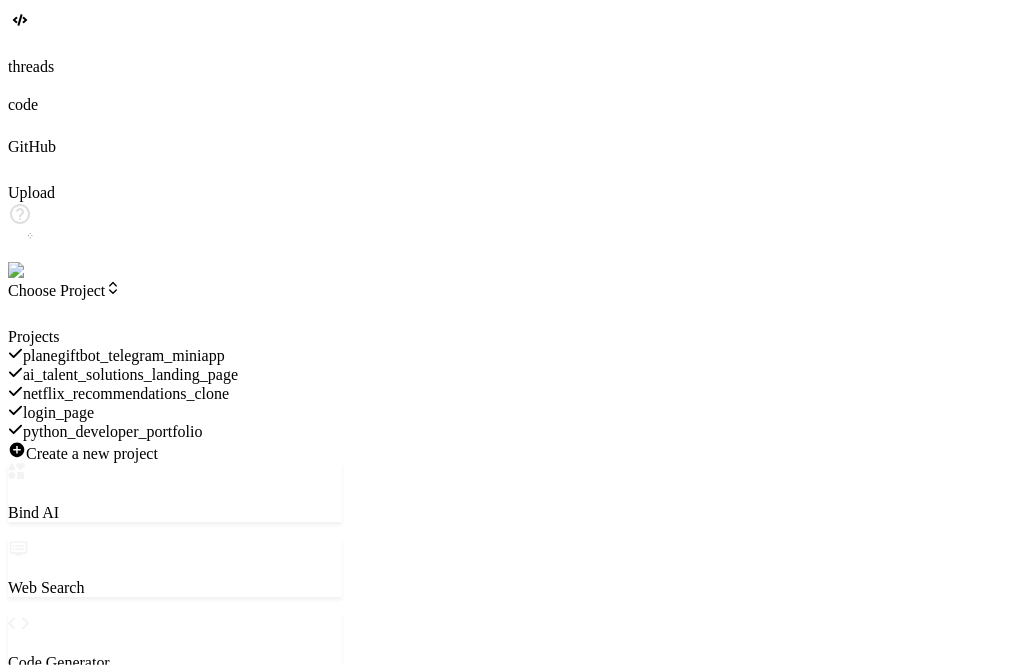 click at bounding box center [175, 328] 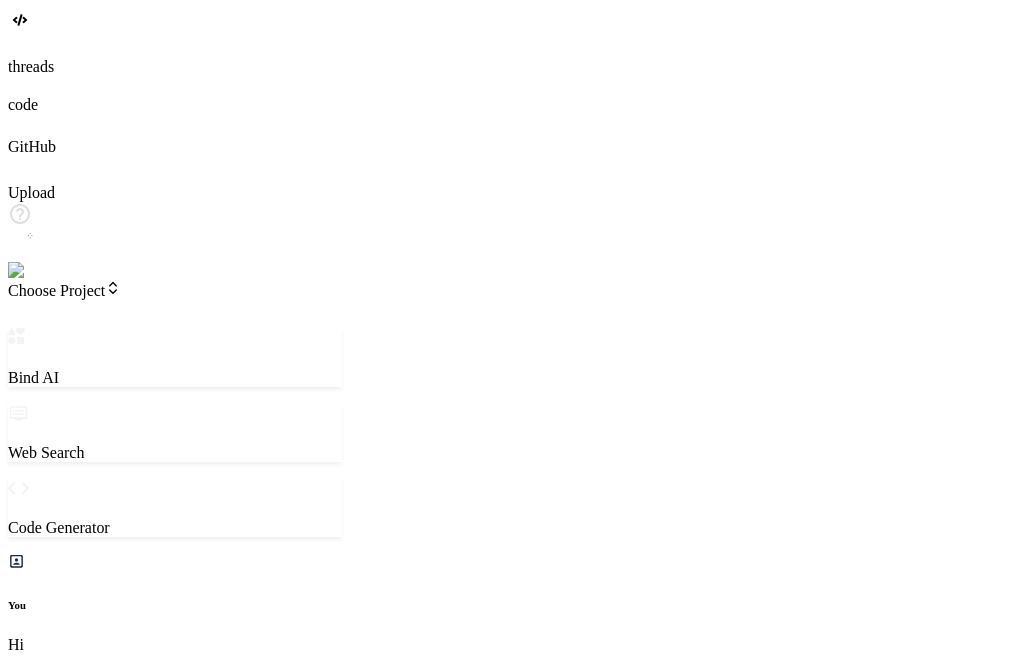 click on "Download" at bounding box center [45, 1111] 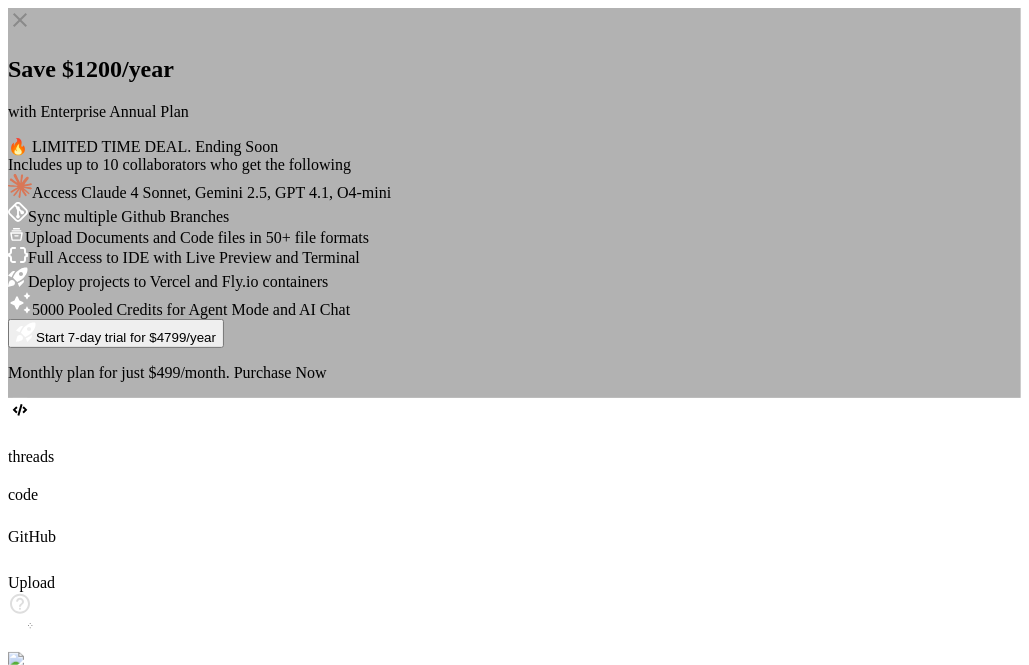 click 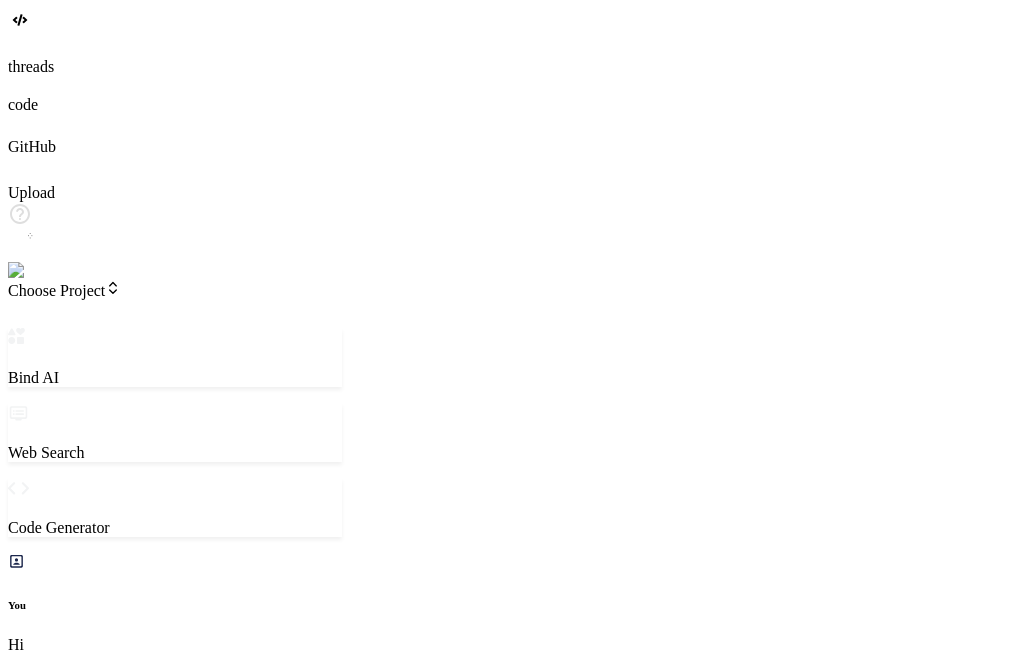 click on "Choose Project" at bounding box center [64, 290] 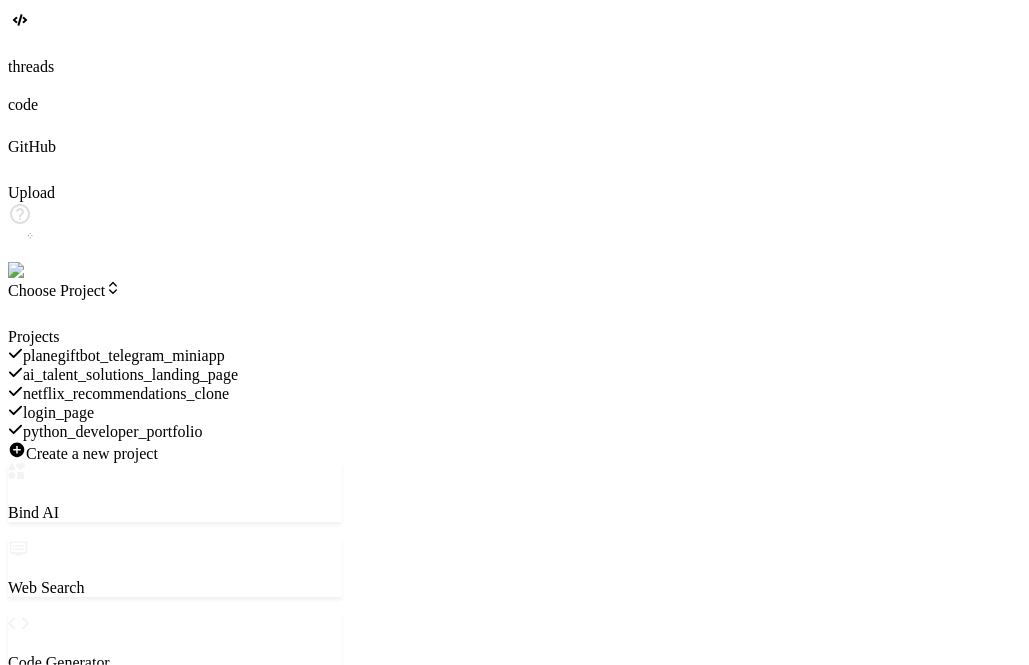 click on "login_page" at bounding box center (175, 412) 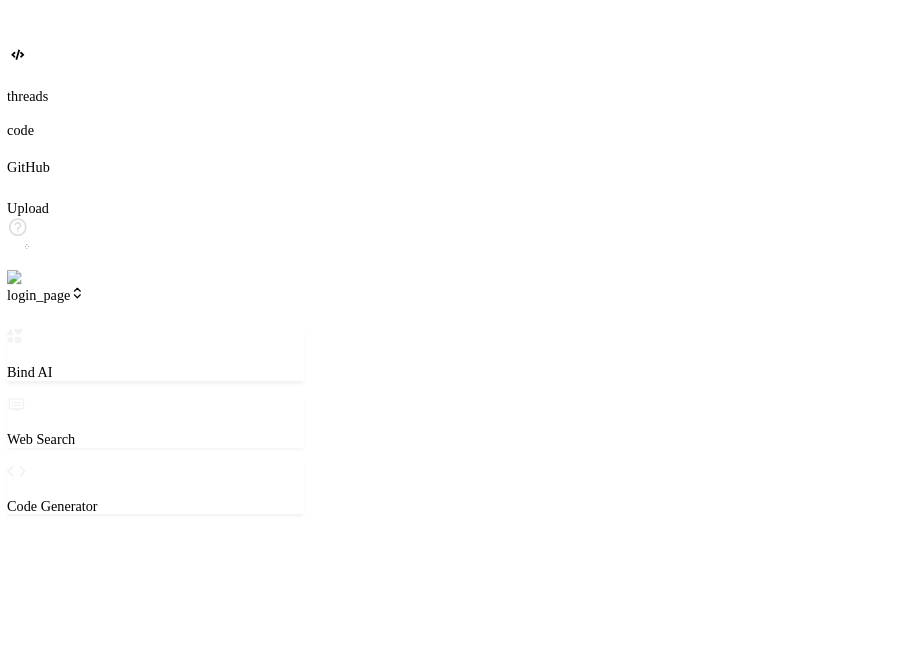 scroll, scrollTop: 0, scrollLeft: 0, axis: both 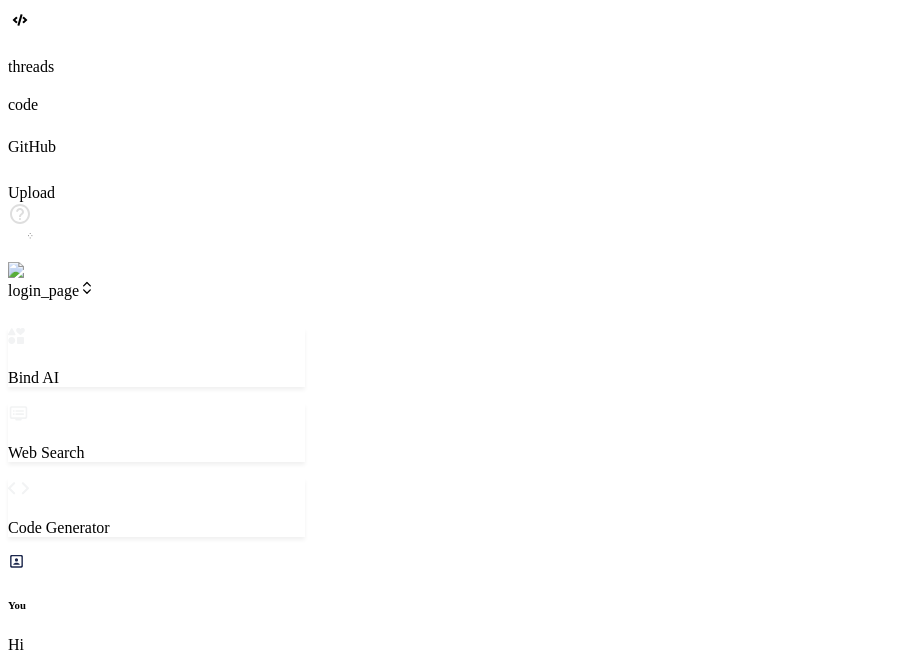 type on "x" 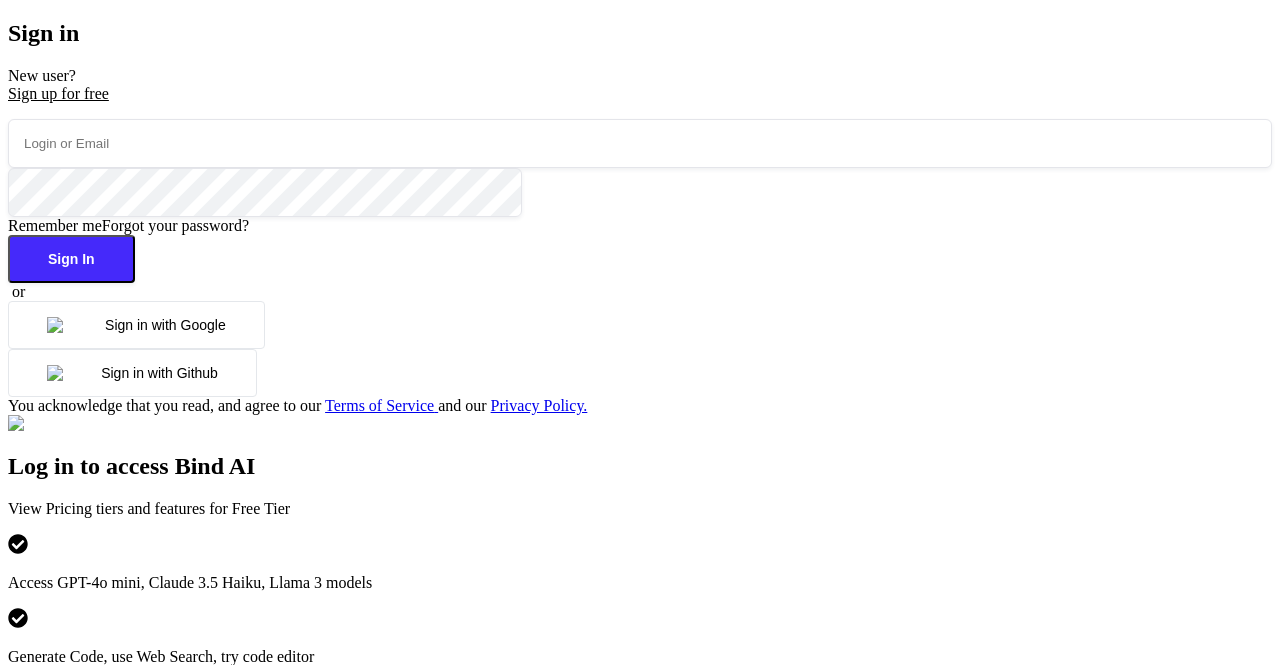 scroll, scrollTop: 0, scrollLeft: 0, axis: both 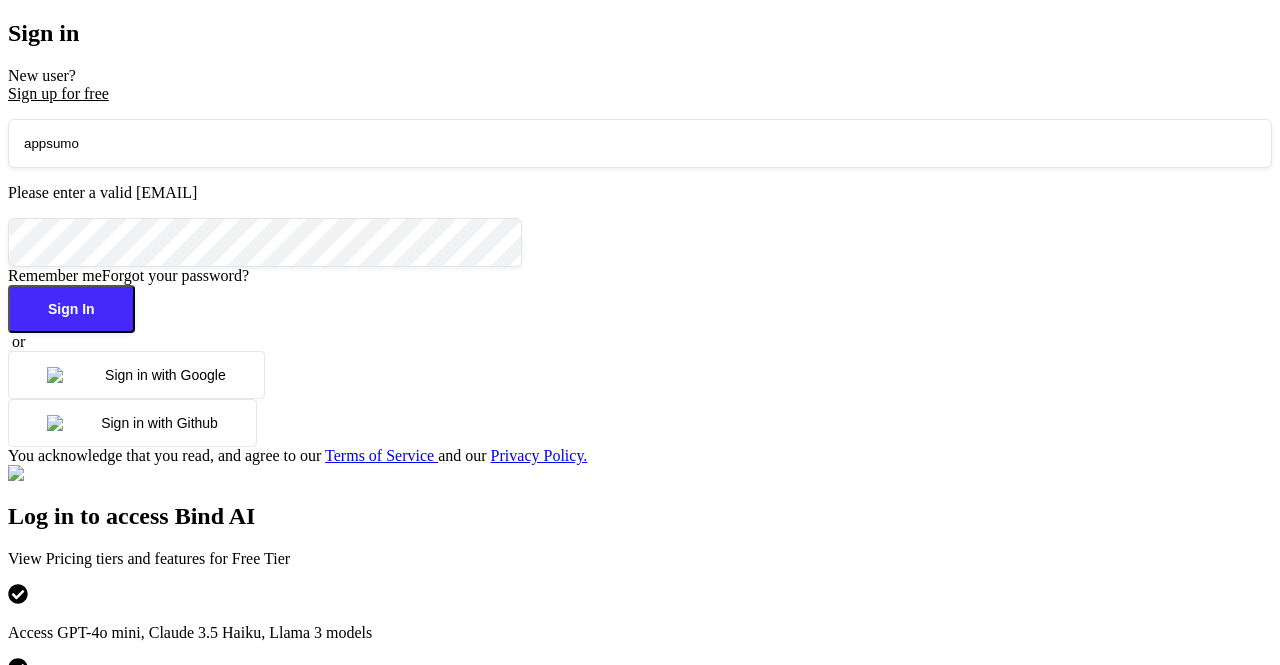 click on "Sign in New user?   Sign up for free appsumo Please enter a valid [EMAIL] Remember me Forgot your password? Sign In   or Sign in with Google Sign in with Github You acknowledge that you read, and agree to our   Terms of Service     and our   Privacy Policy." at bounding box center (640, 242) 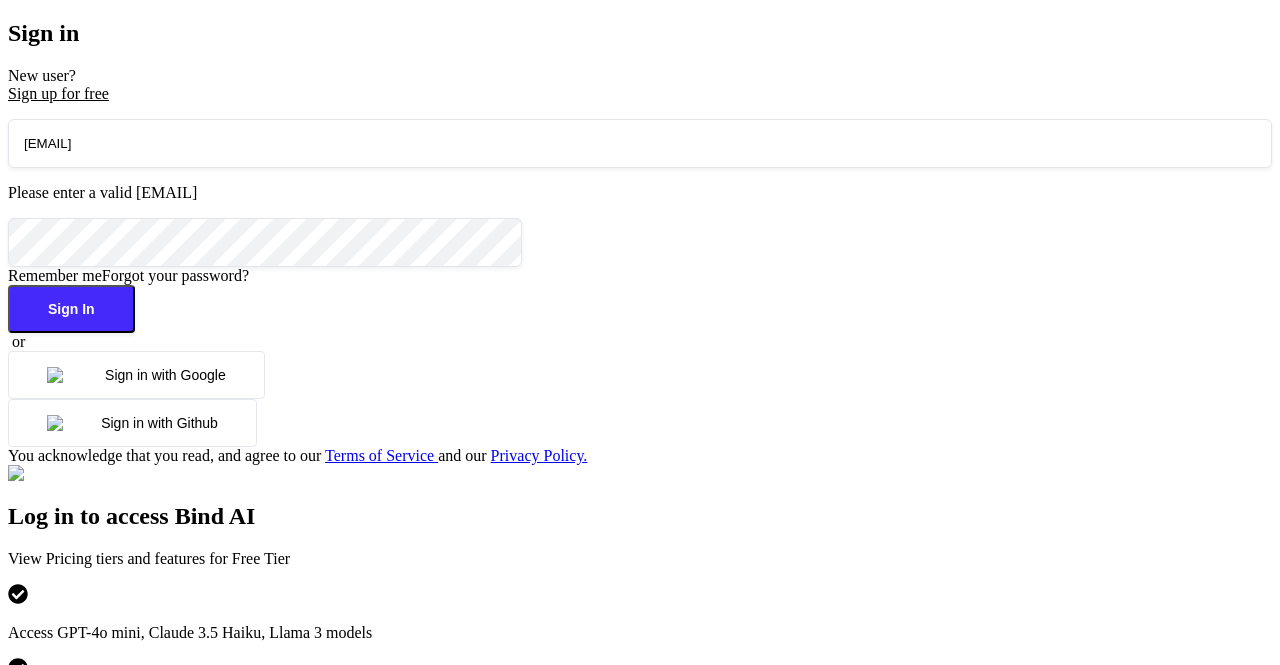 type on "appsumo_5@yopmail.com" 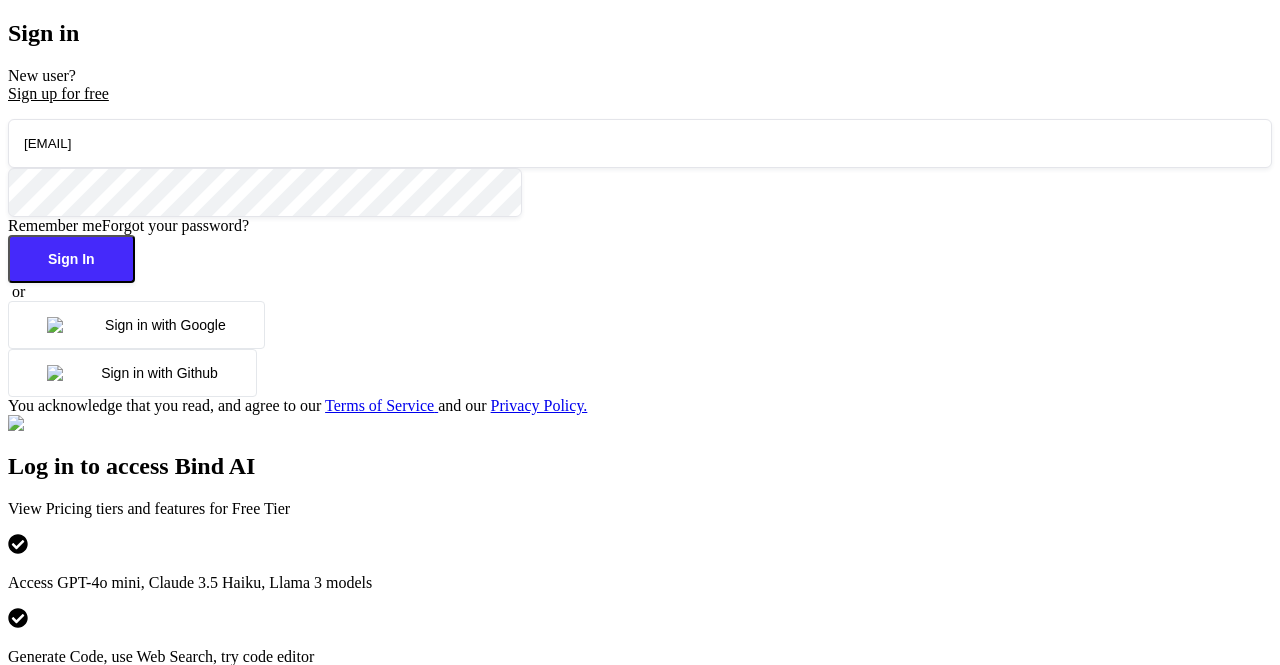 click on "Sign In" at bounding box center (71, 259) 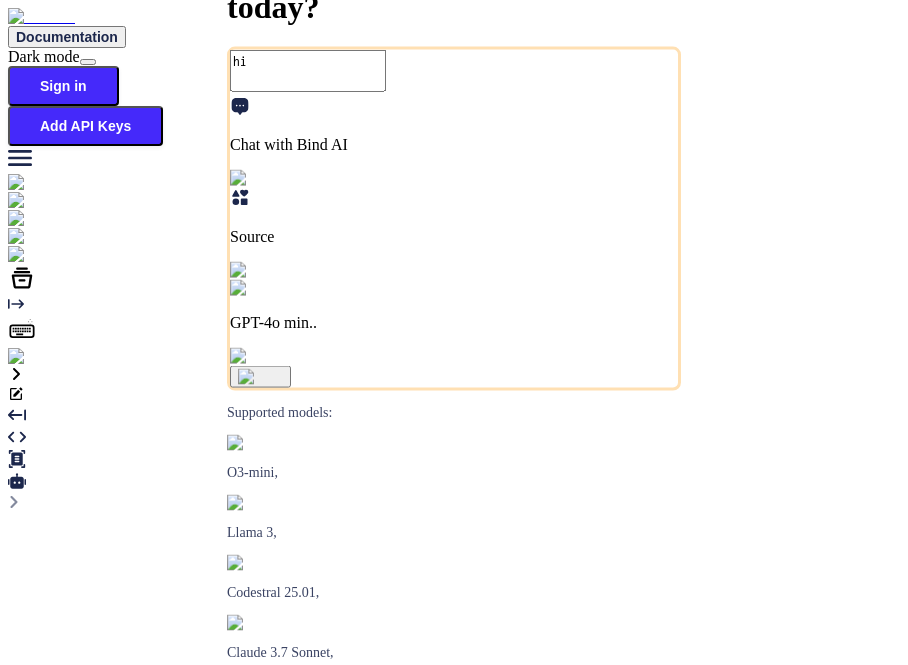 type on "x" 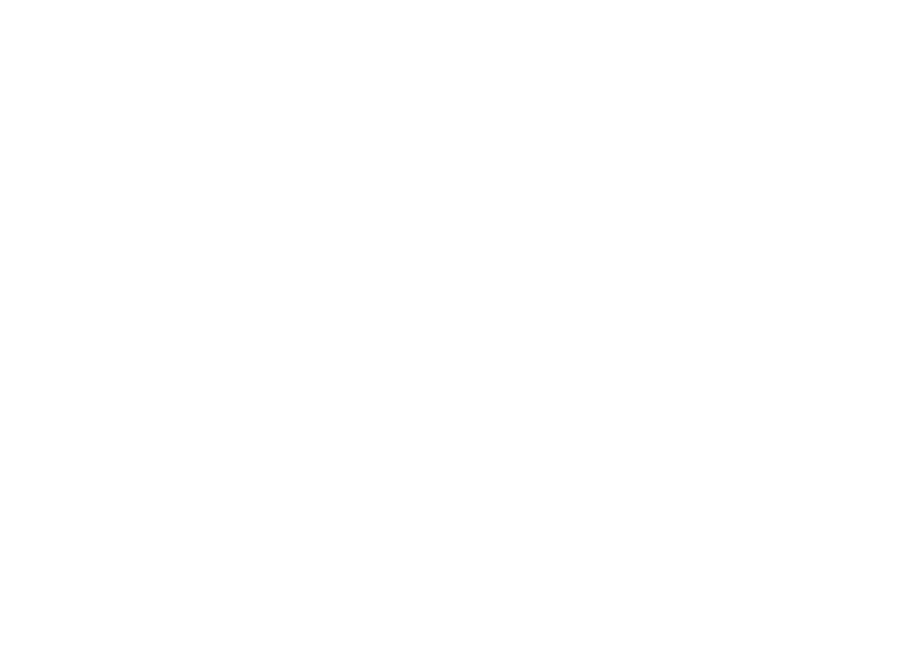 scroll, scrollTop: 0, scrollLeft: 0, axis: both 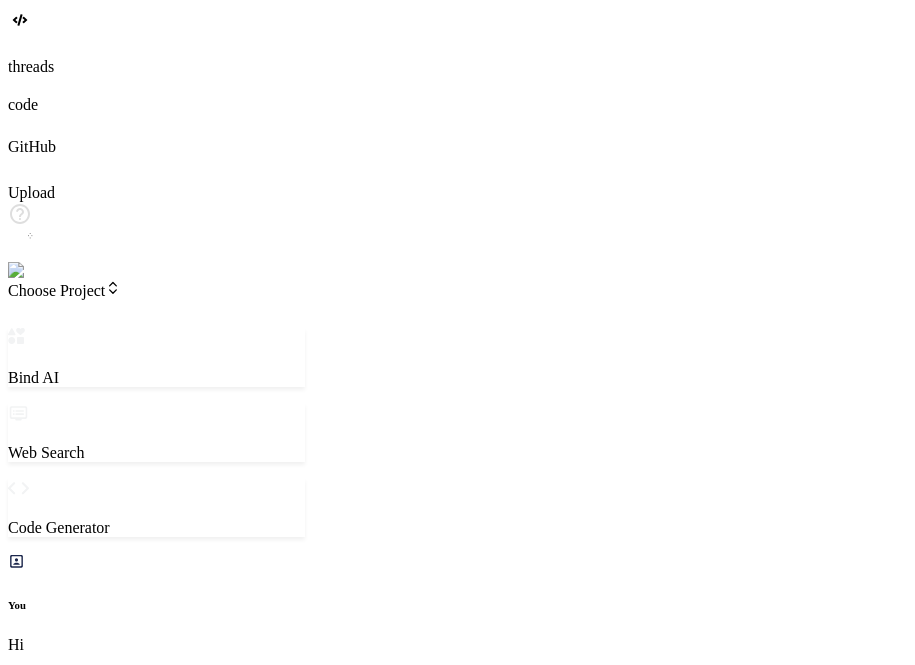 click on "Editor" at bounding box center (43, 958) 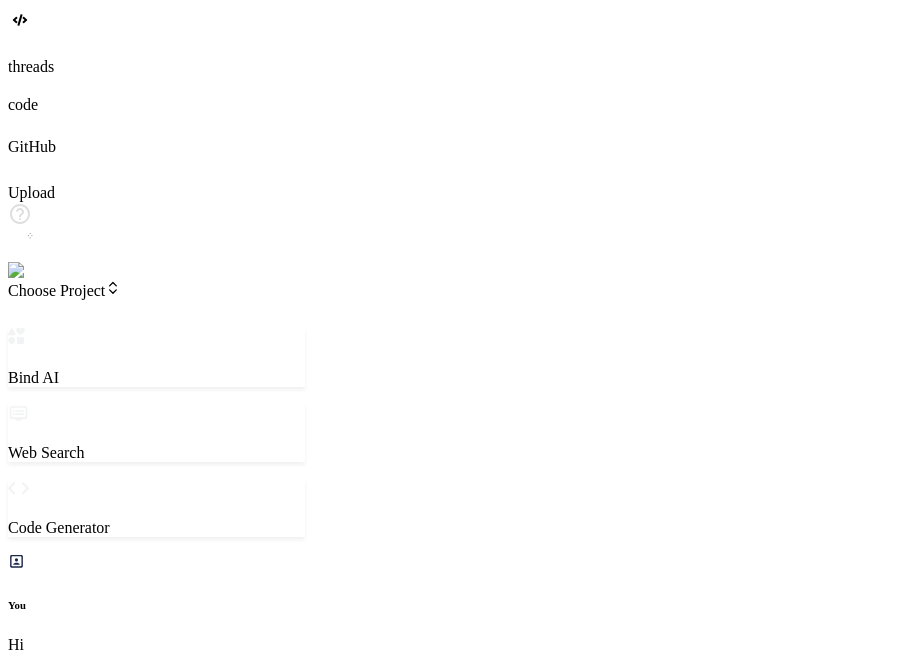 click on "Choose Project Created with Pixso." at bounding box center [156, 304] 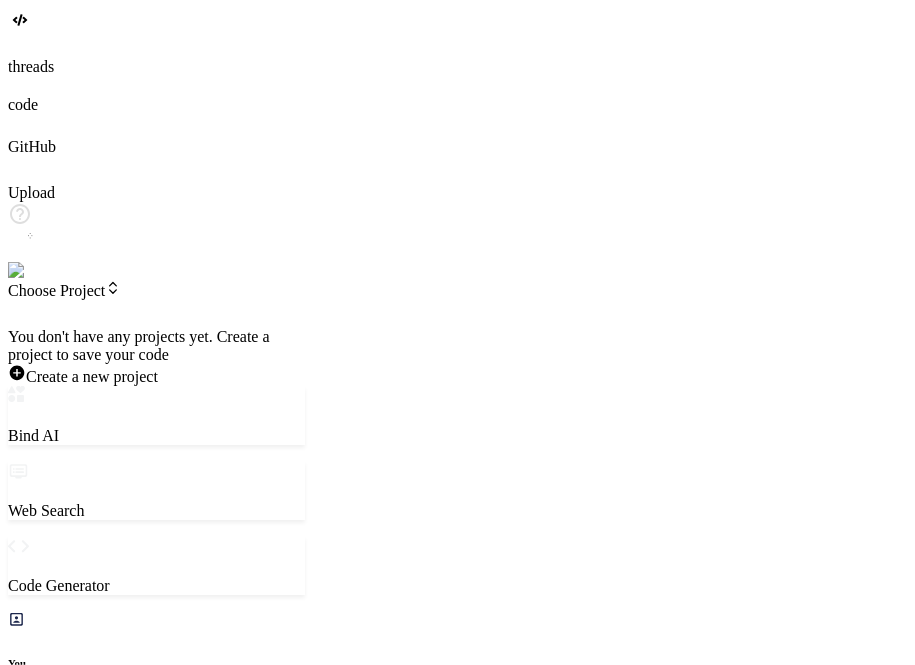 scroll, scrollTop: 0, scrollLeft: 0, axis: both 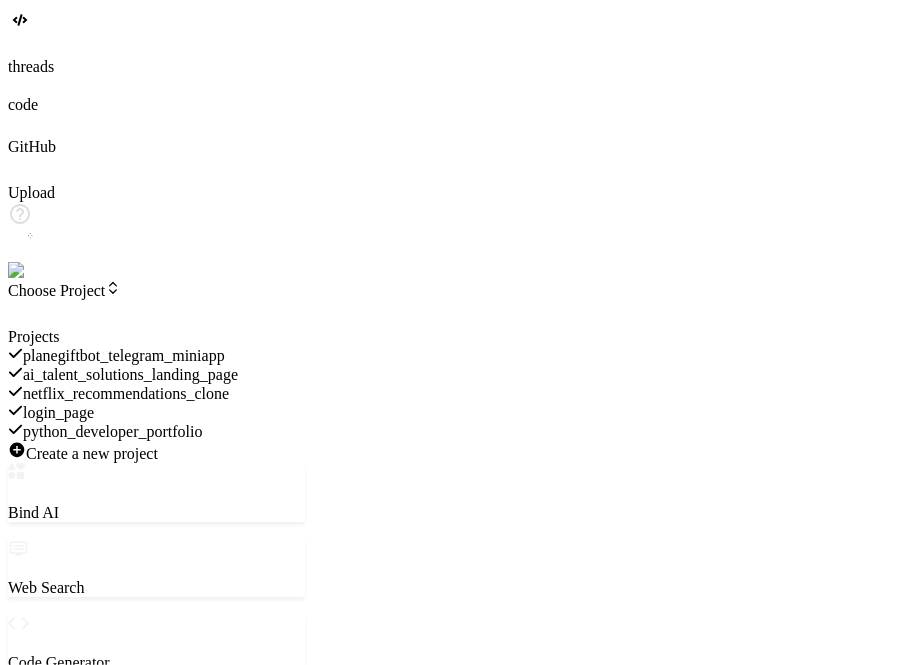 click on "login_page" at bounding box center [58, 412] 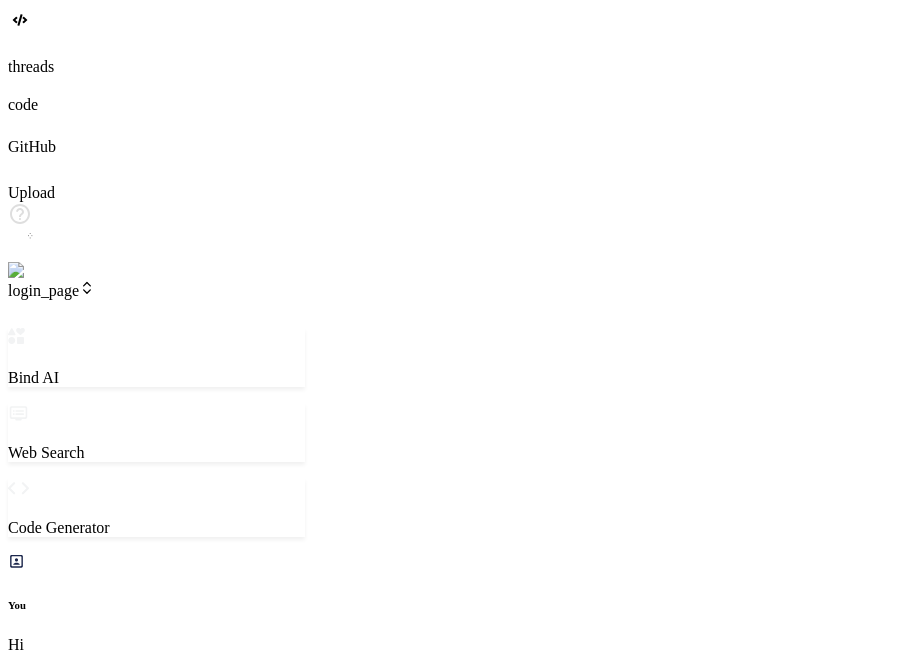 scroll, scrollTop: 112, scrollLeft: 0, axis: vertical 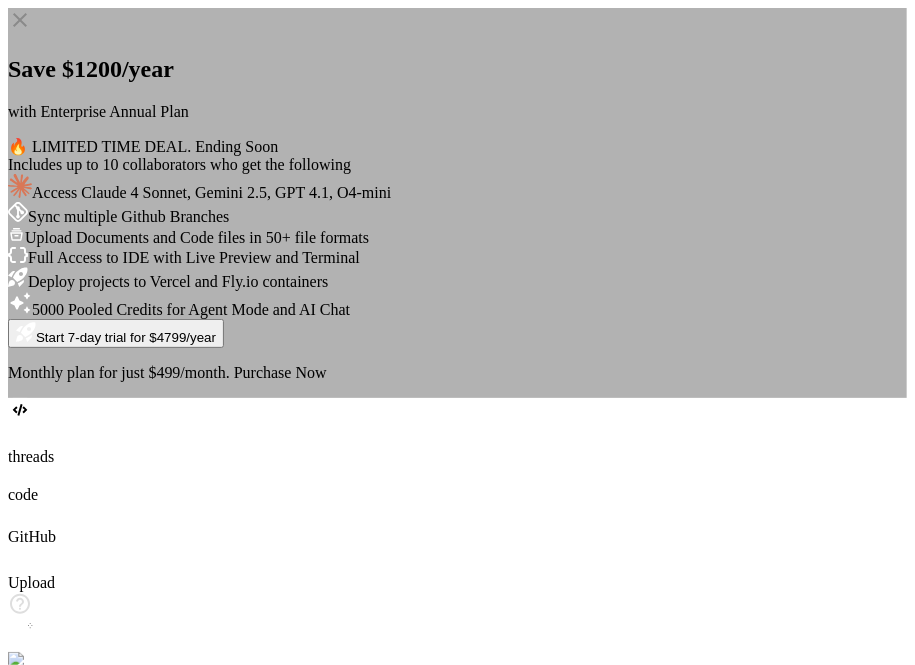 click 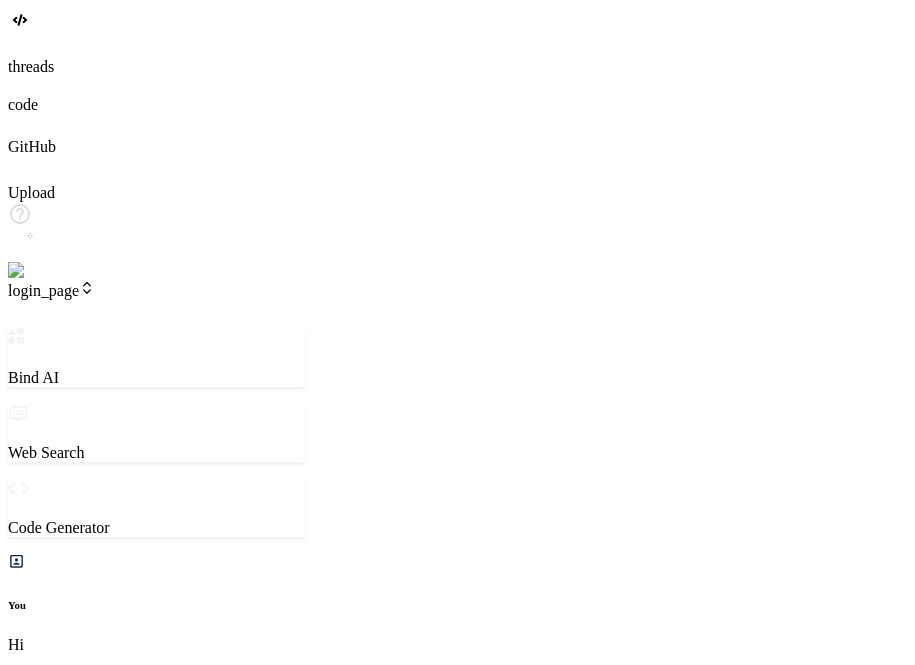 click on "Download" at bounding box center [45, 1111] 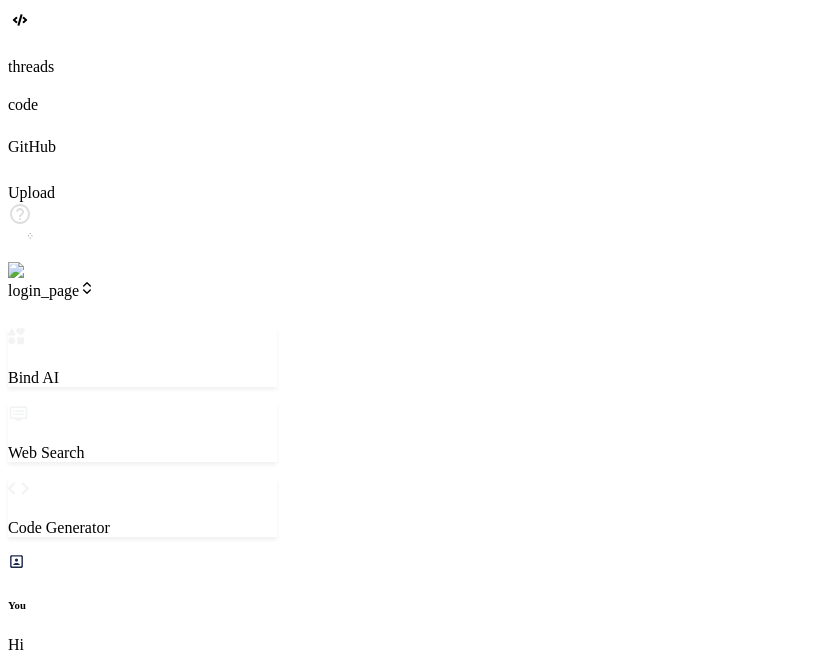 click on "Created with Pixso. Show preview Select a File to Begin Choose a file from the explorer to start editing. You can create a new file using the + button in the file explorer." at bounding box center [155, 1596] 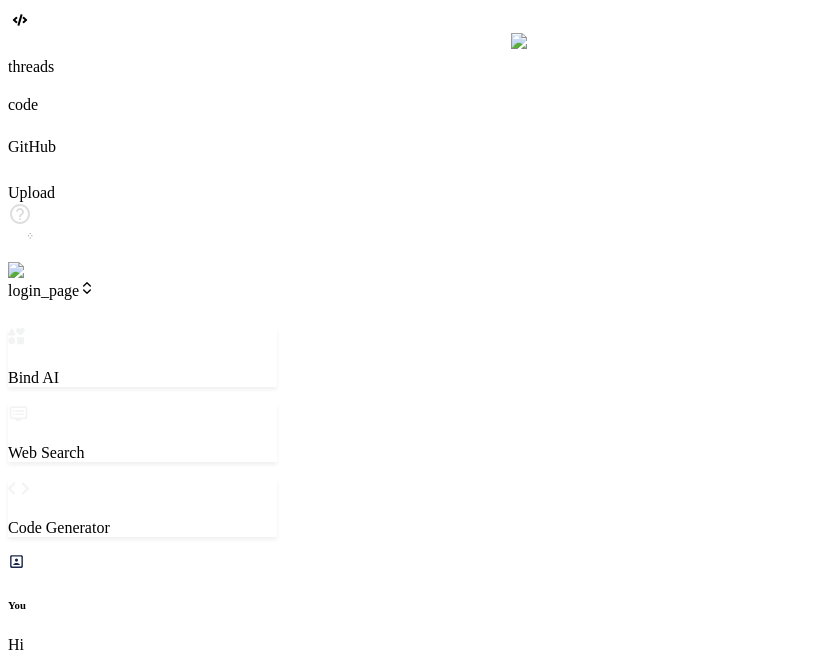 type on "x" 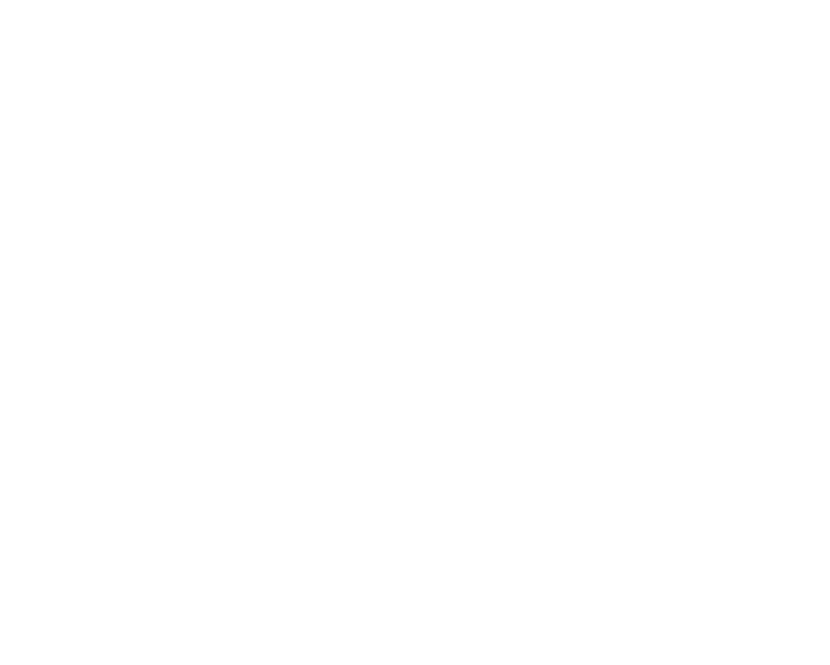 scroll, scrollTop: 0, scrollLeft: 0, axis: both 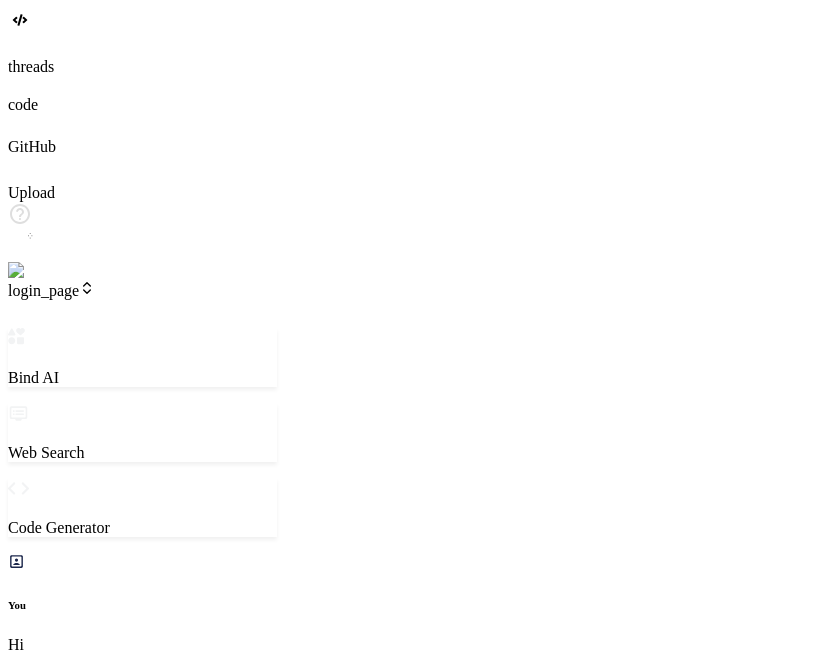 click on "Editor" at bounding box center [43, 958] 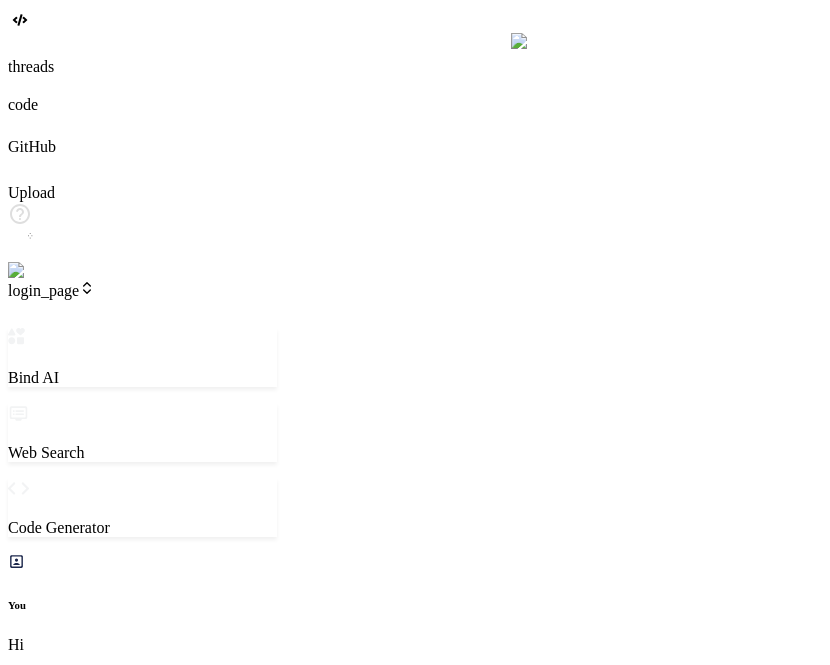 type on "x" 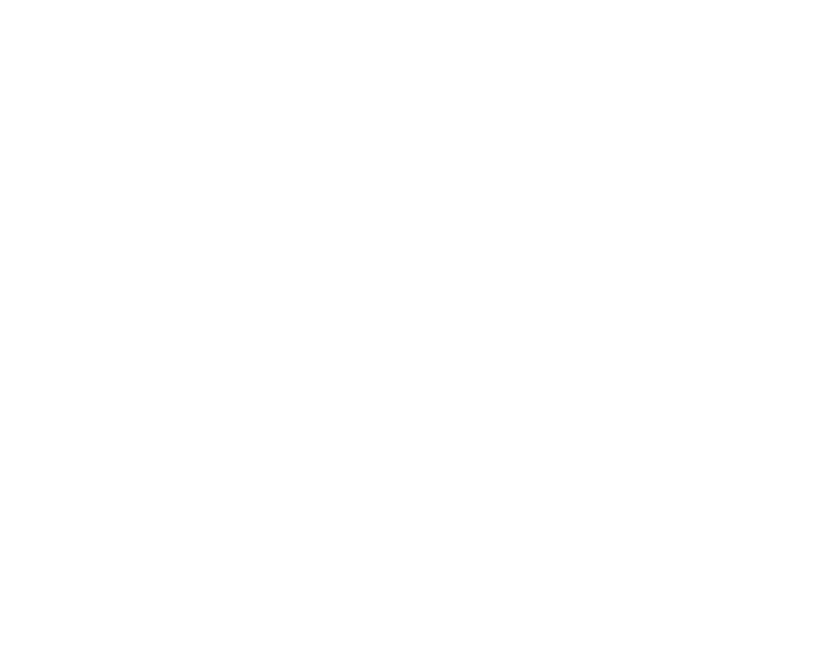 scroll, scrollTop: 0, scrollLeft: 0, axis: both 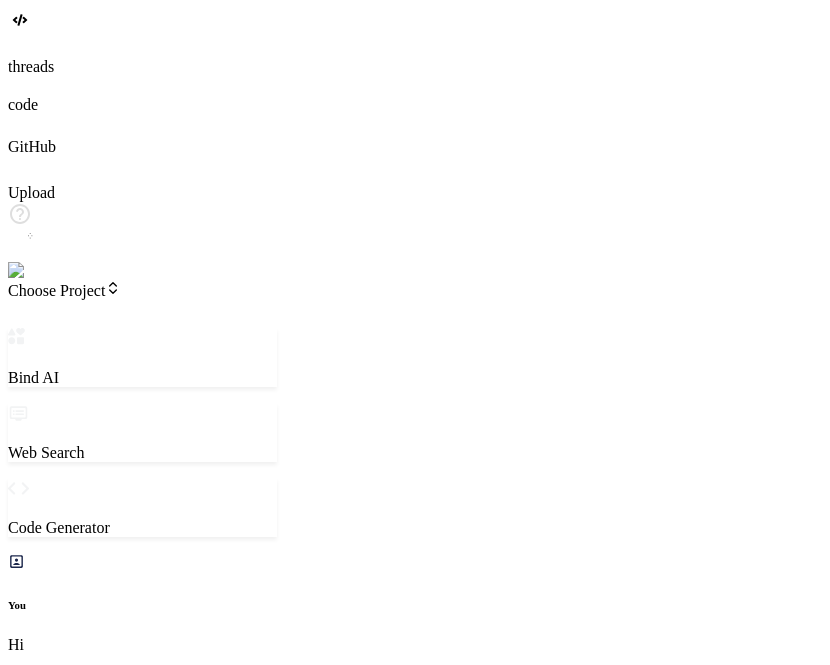 click on "hi" at bounding box center (87, 5082) 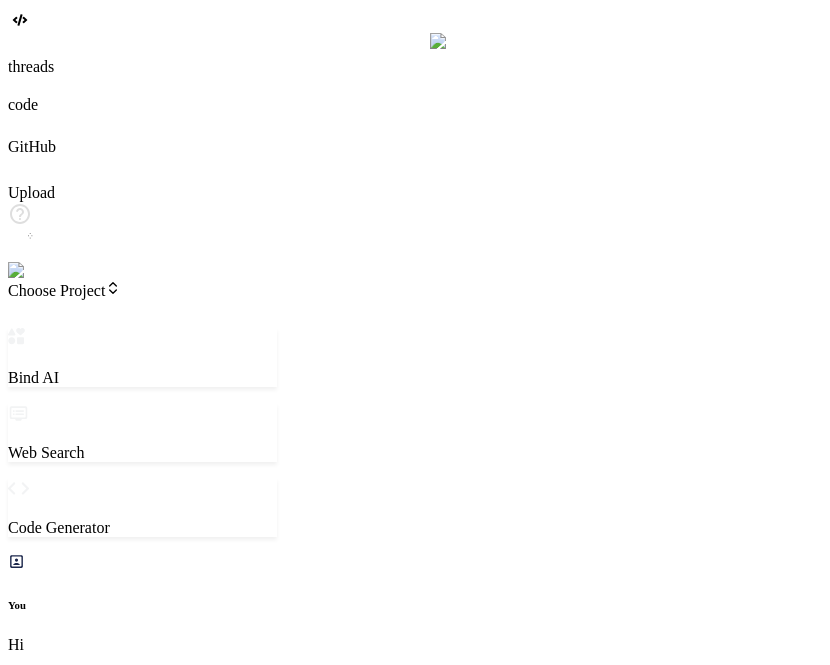 scroll, scrollTop: 851, scrollLeft: 0, axis: vertical 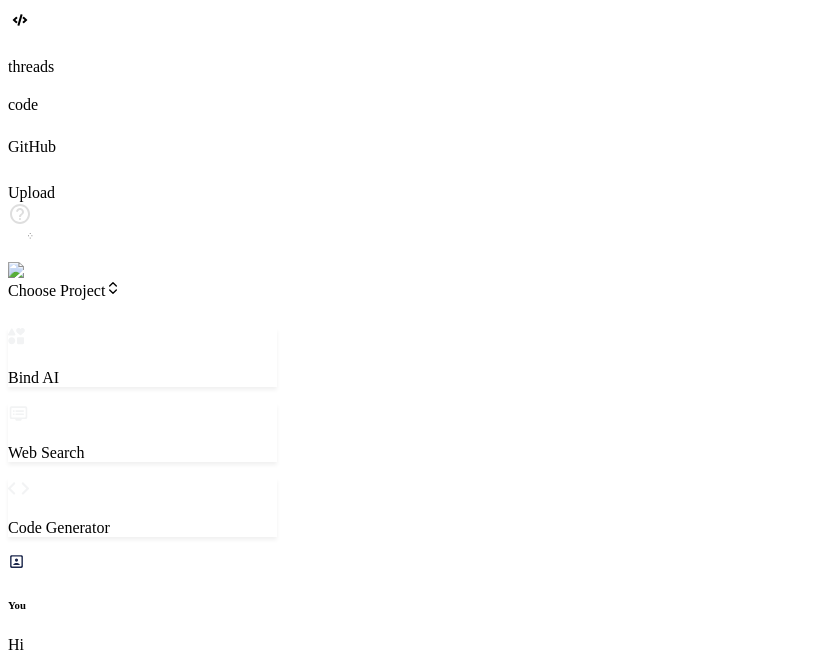 click at bounding box center [40, 271] 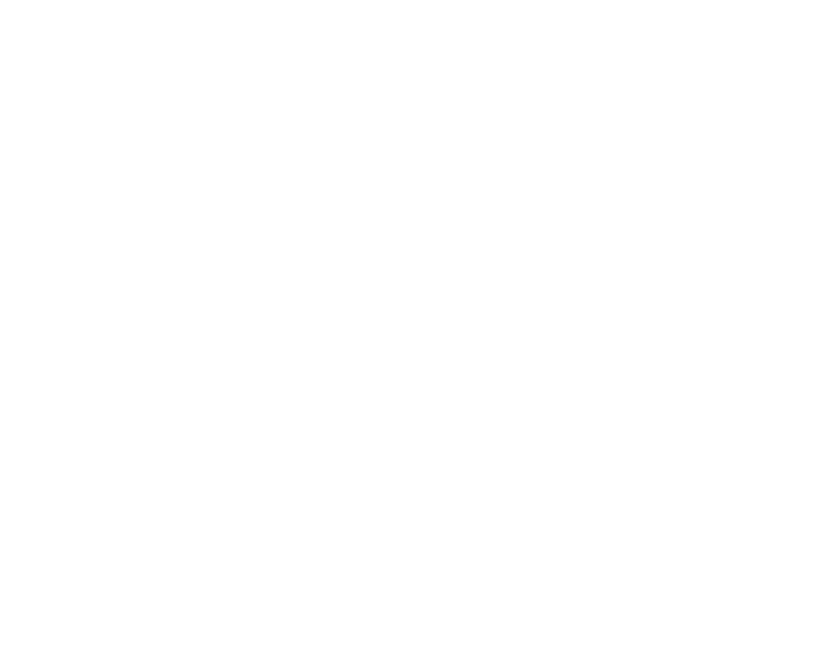 scroll, scrollTop: 0, scrollLeft: 0, axis: both 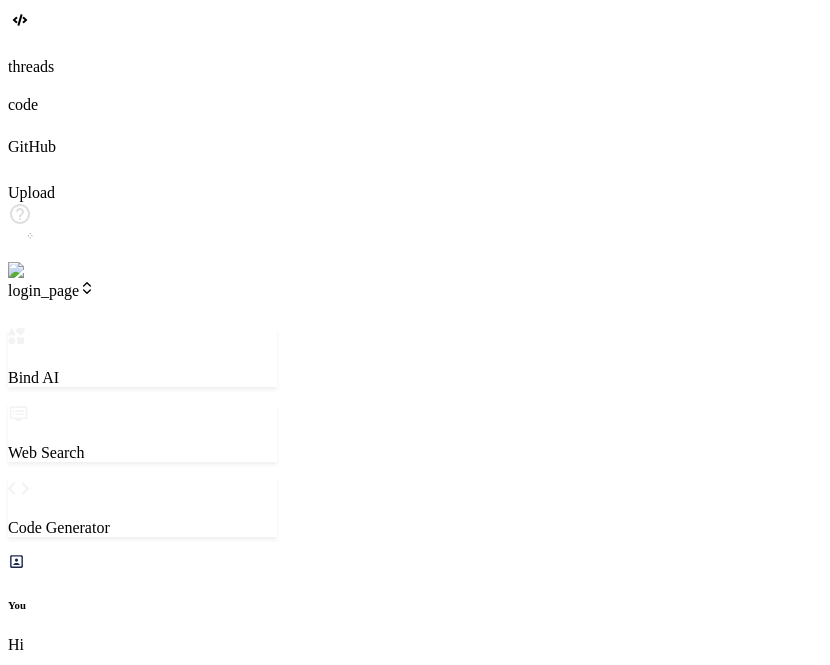 click at bounding box center (27, 5429) 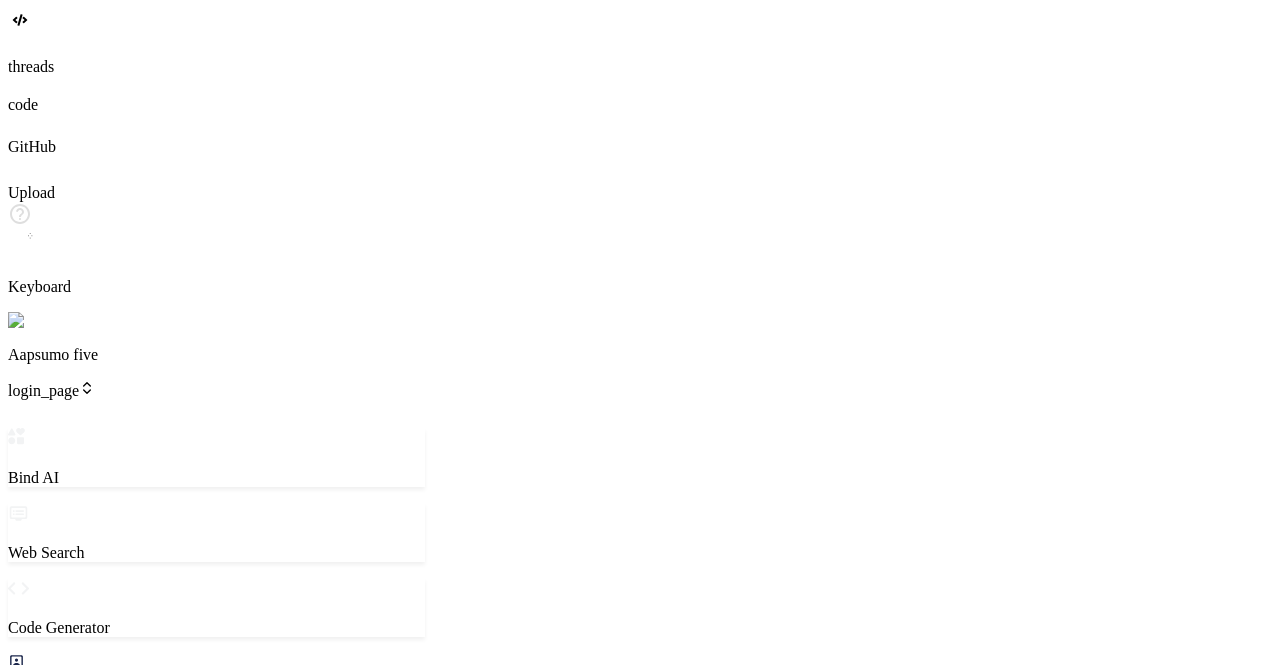 scroll, scrollTop: 1421, scrollLeft: 0, axis: vertical 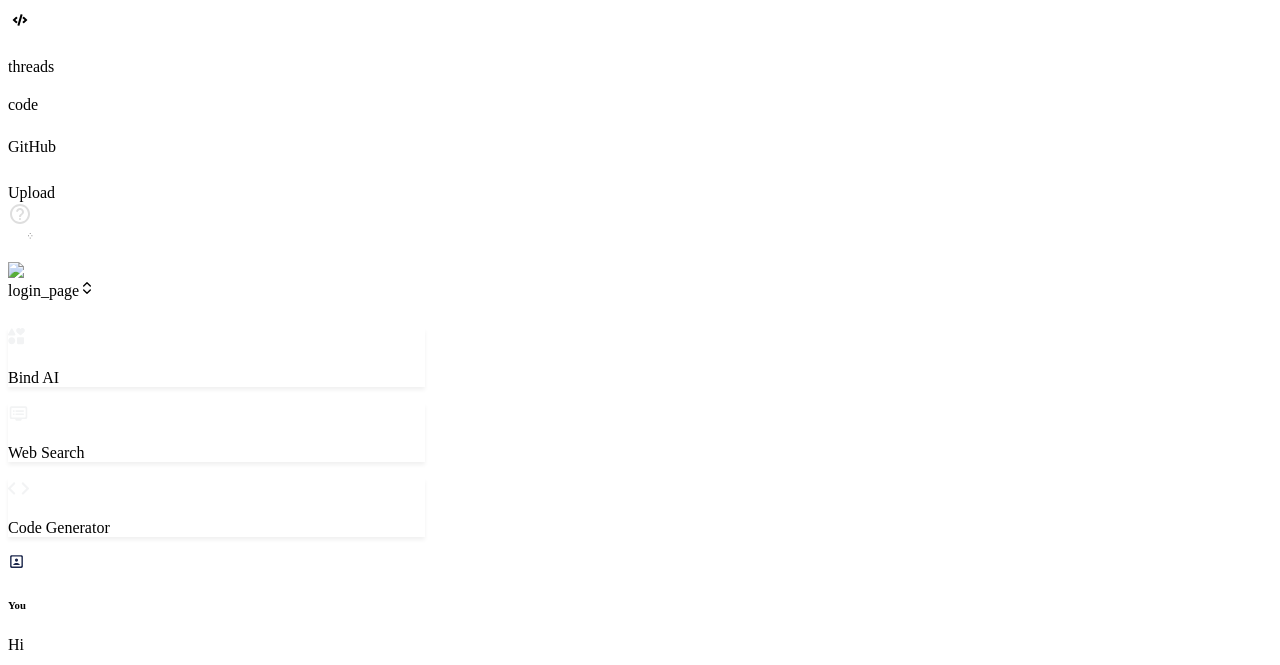 click at bounding box center [40, 271] 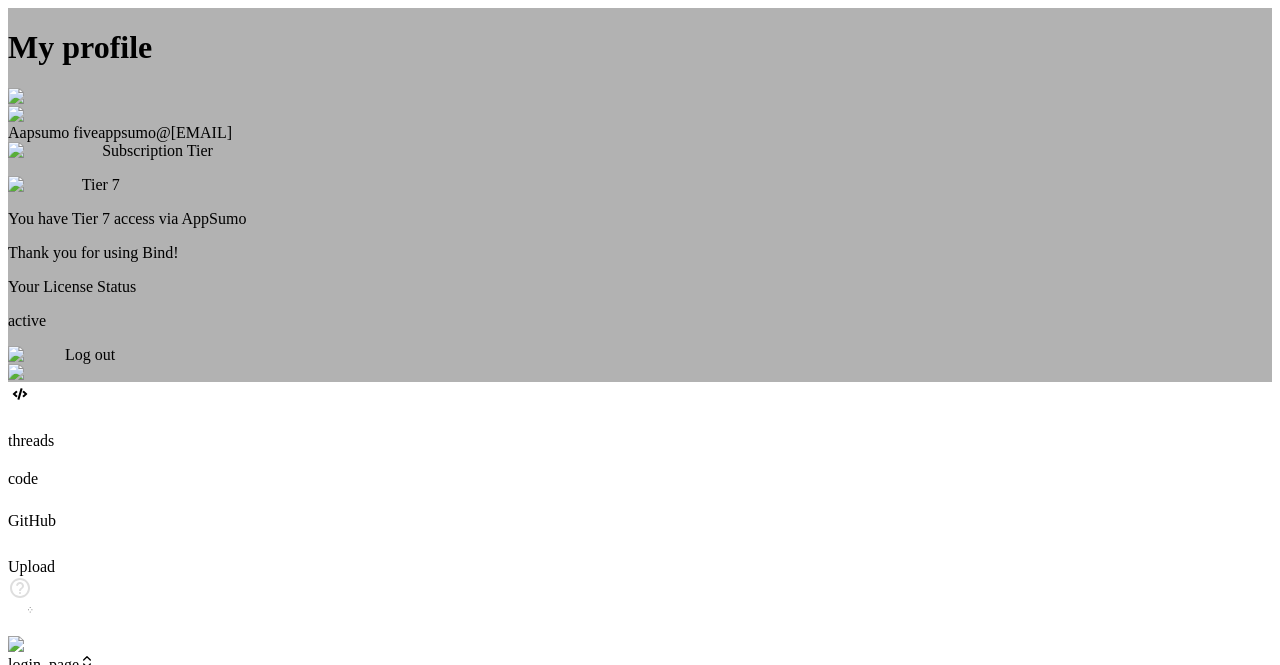 scroll, scrollTop: 261, scrollLeft: 0, axis: vertical 